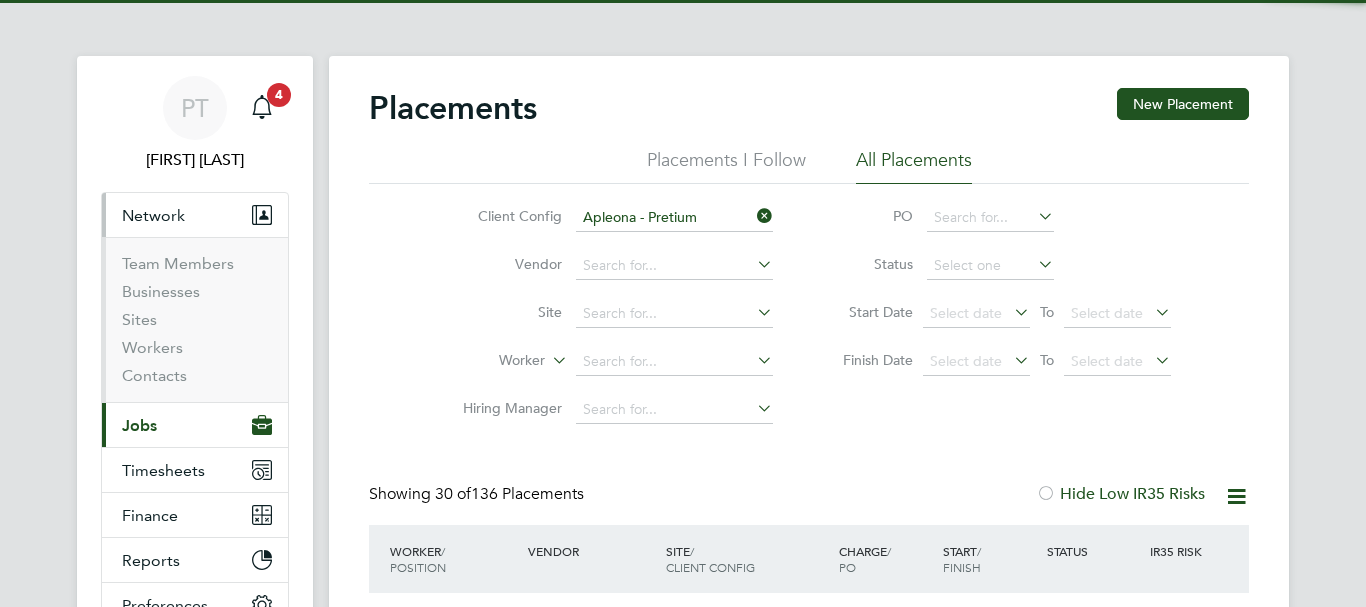 click on "Network" at bounding box center [153, 215] 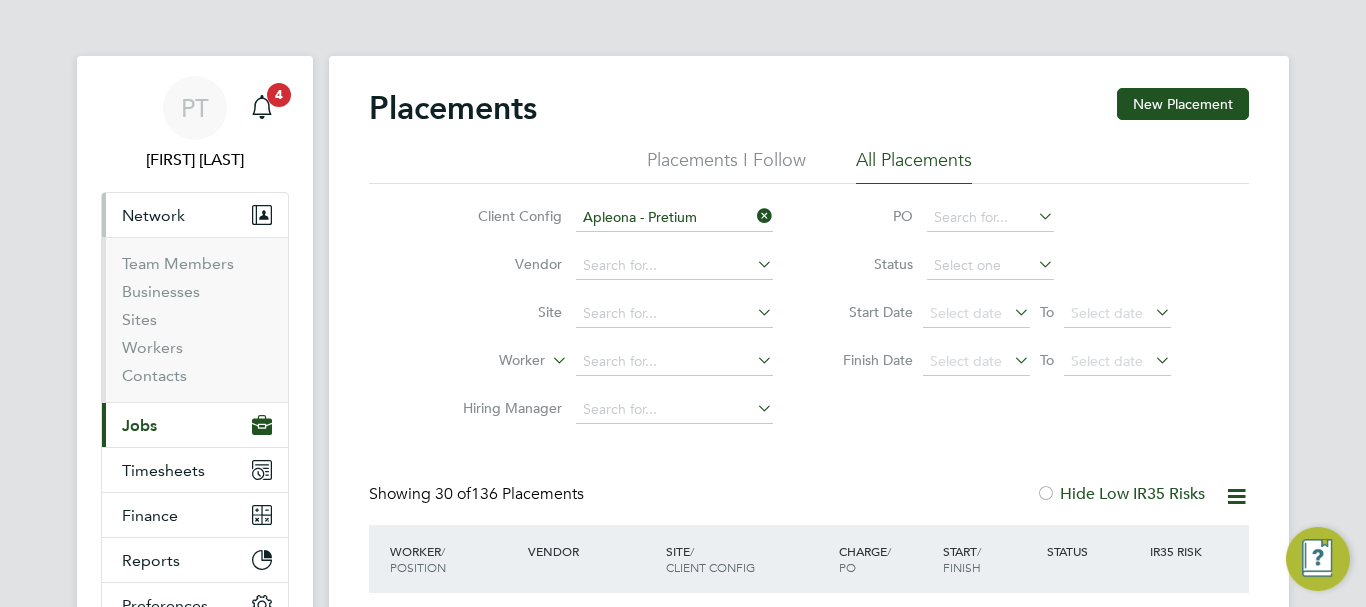 scroll, scrollTop: 0, scrollLeft: 0, axis: both 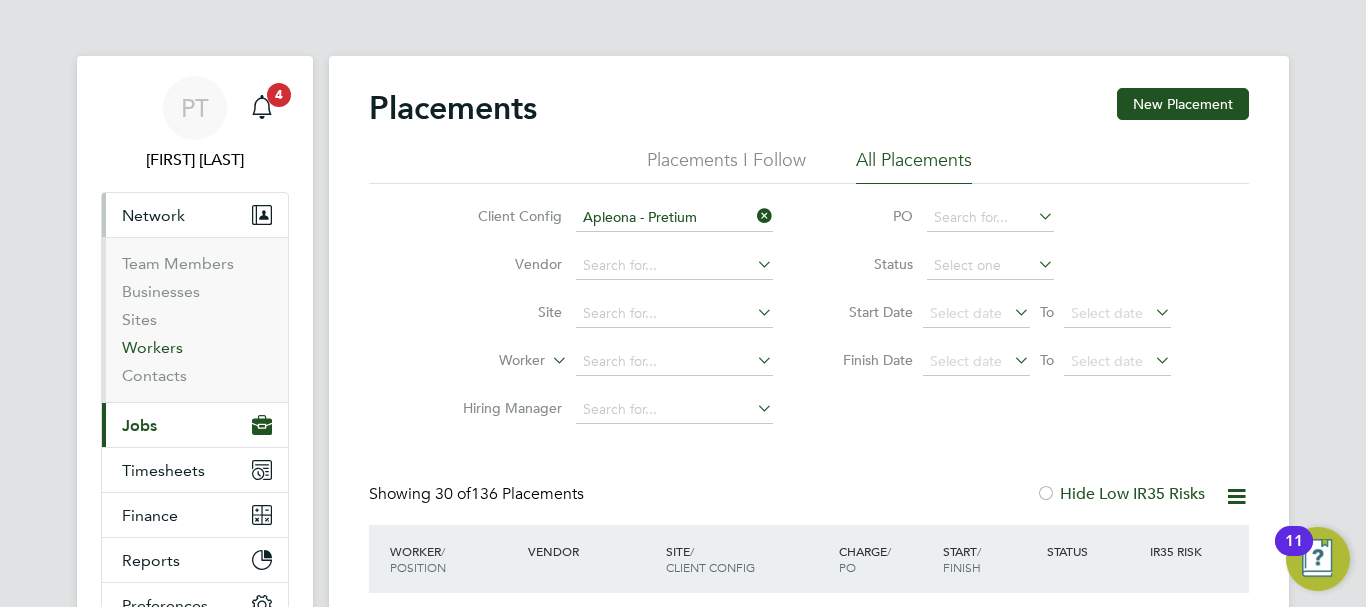 click on "Workers" at bounding box center [152, 347] 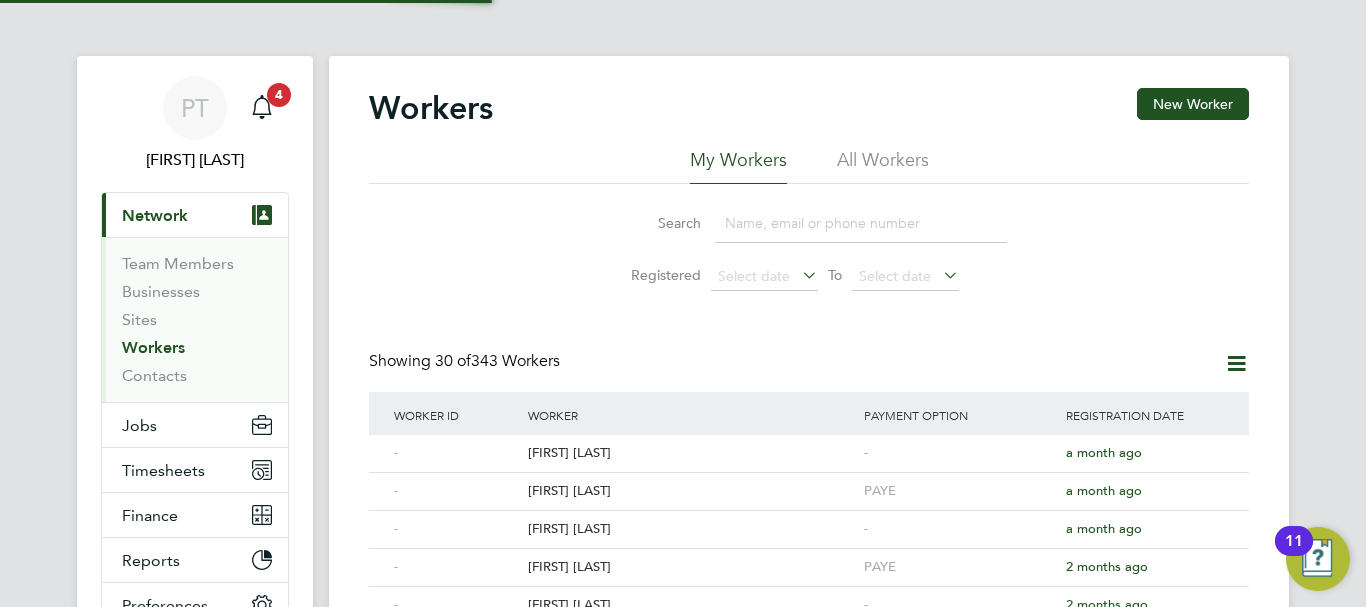 click on "Search" 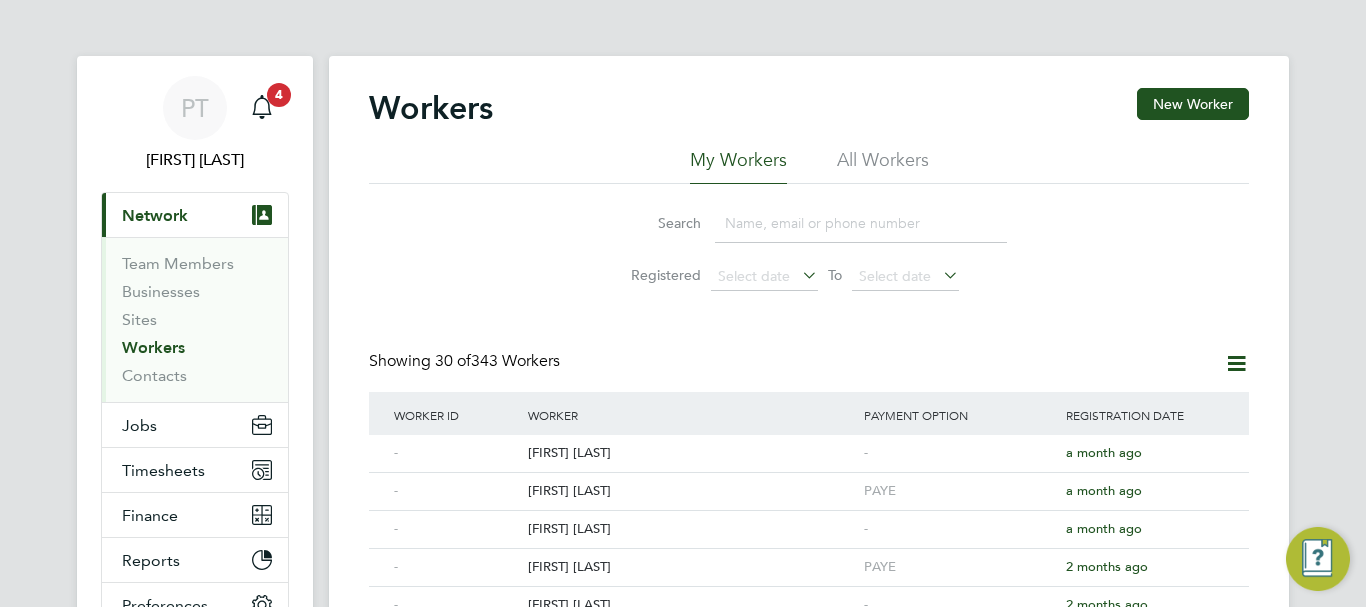 click 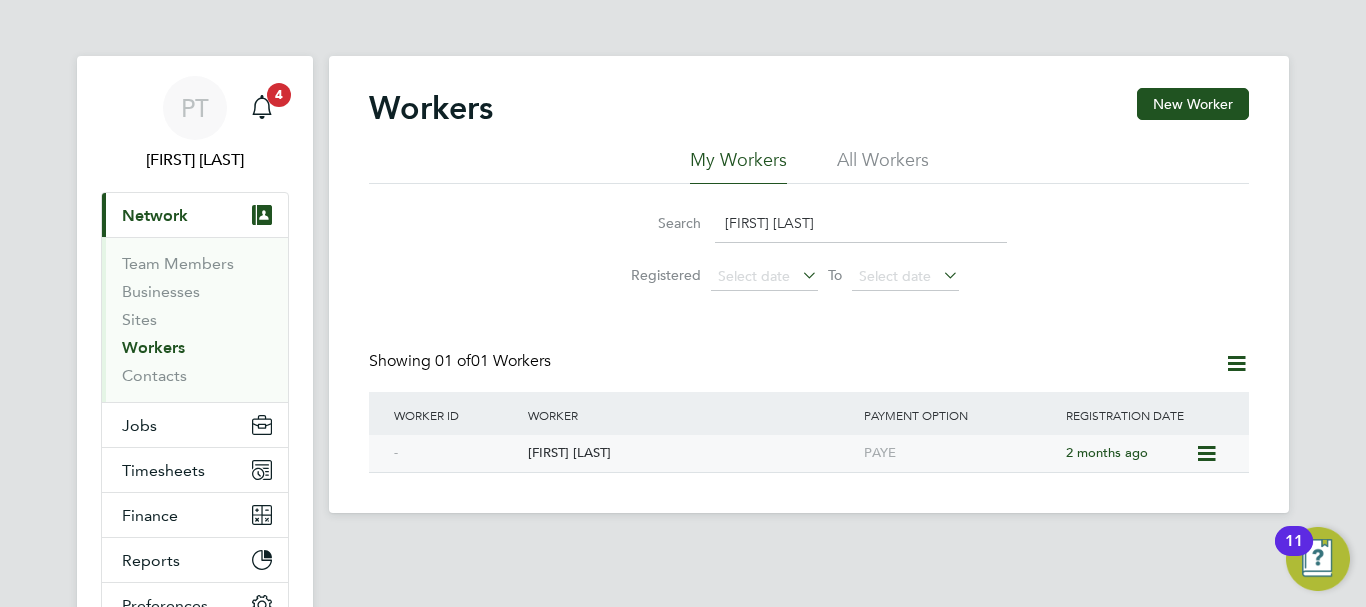 type on "mark altoft" 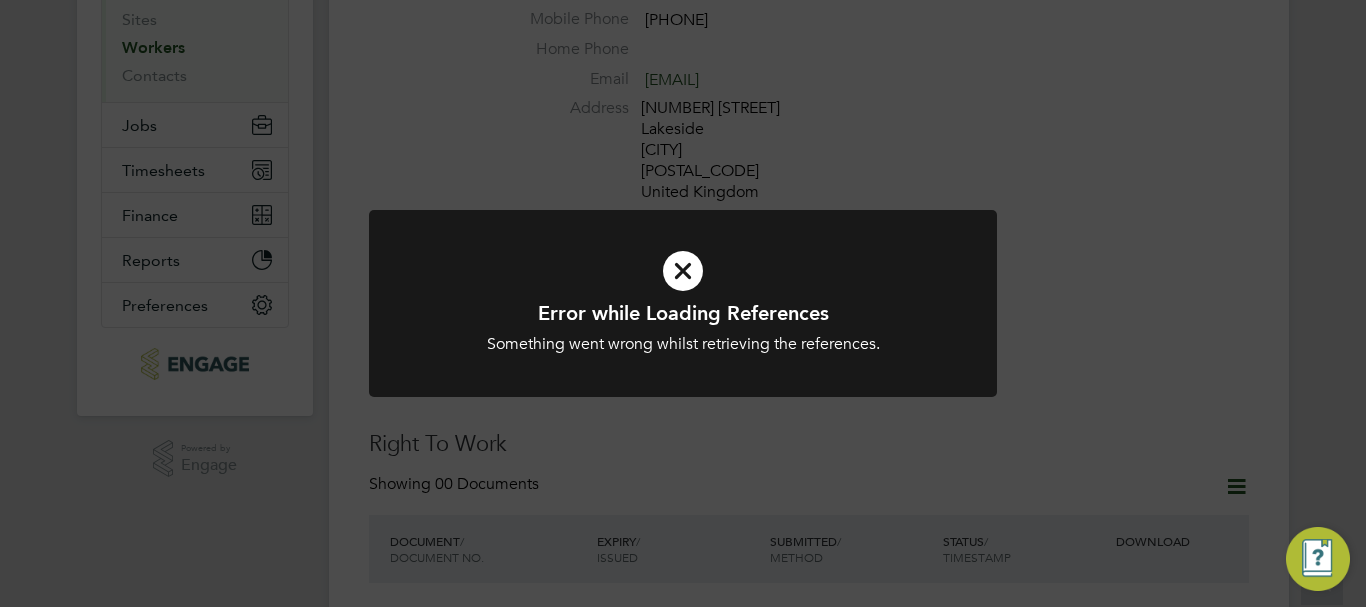 scroll, scrollTop: 300, scrollLeft: 0, axis: vertical 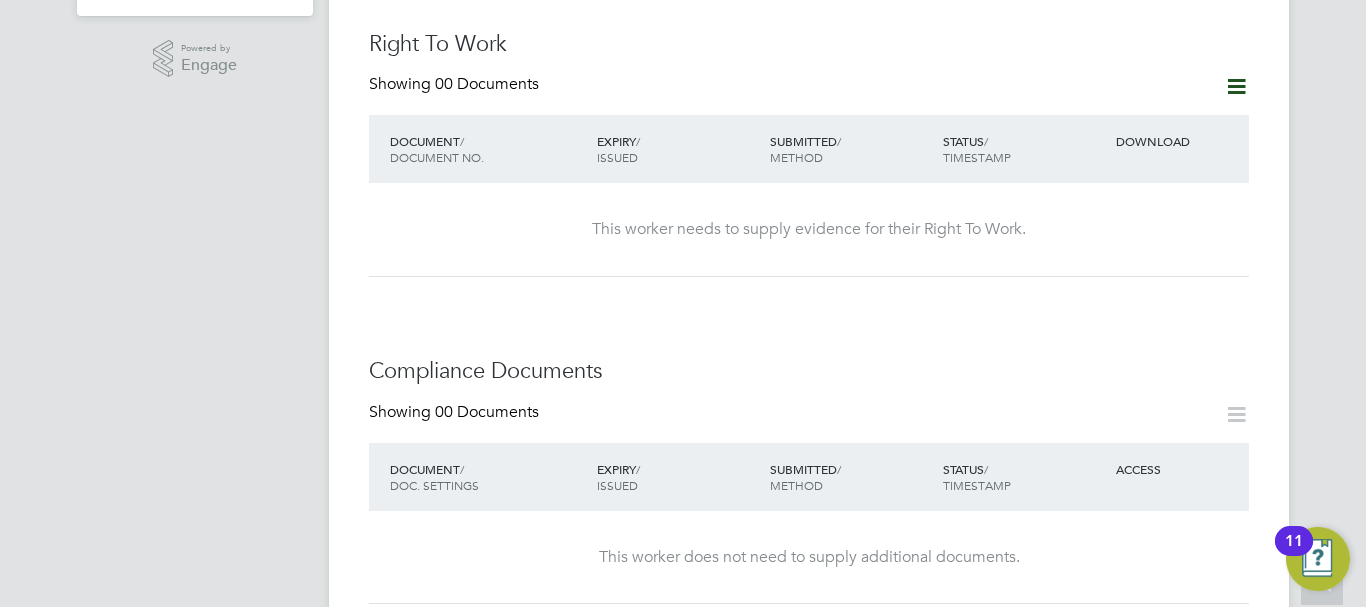 click 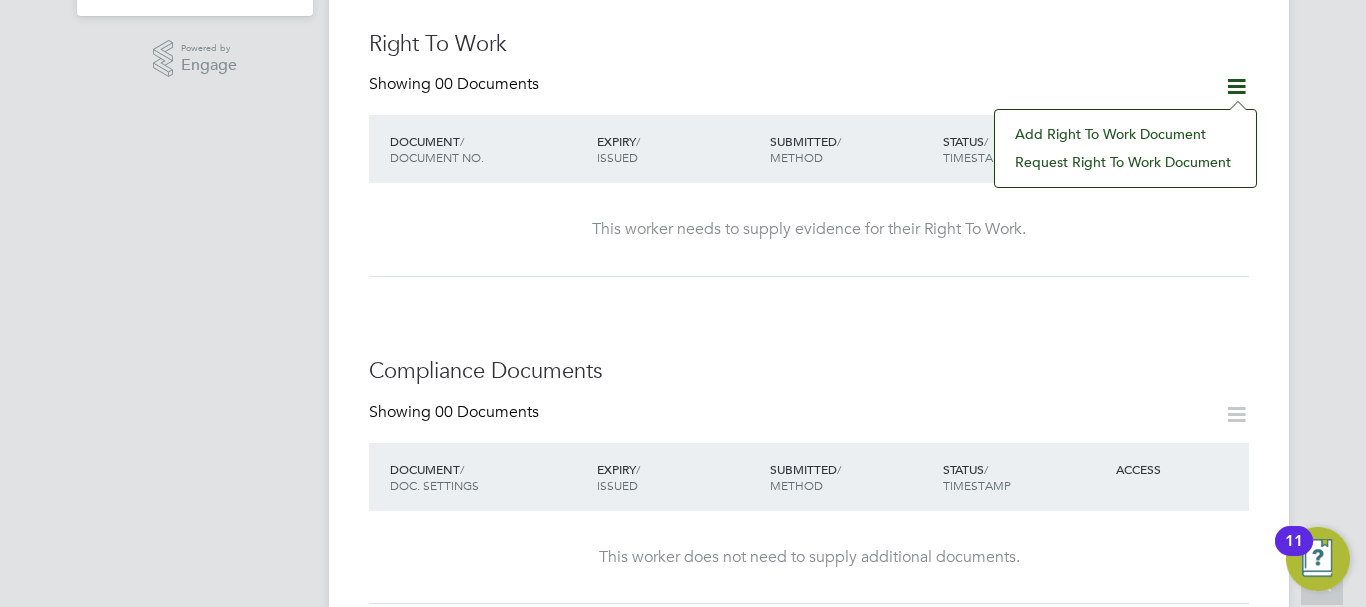 click on "Add Right To Work Document" 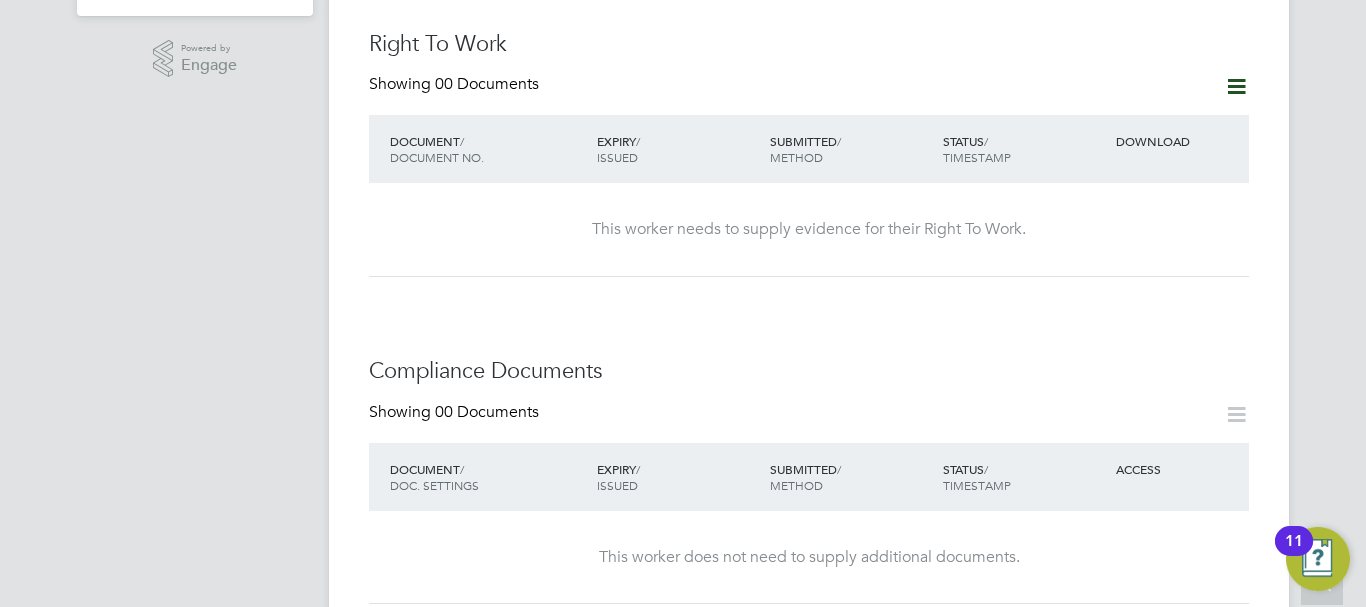 scroll, scrollTop: 0, scrollLeft: 0, axis: both 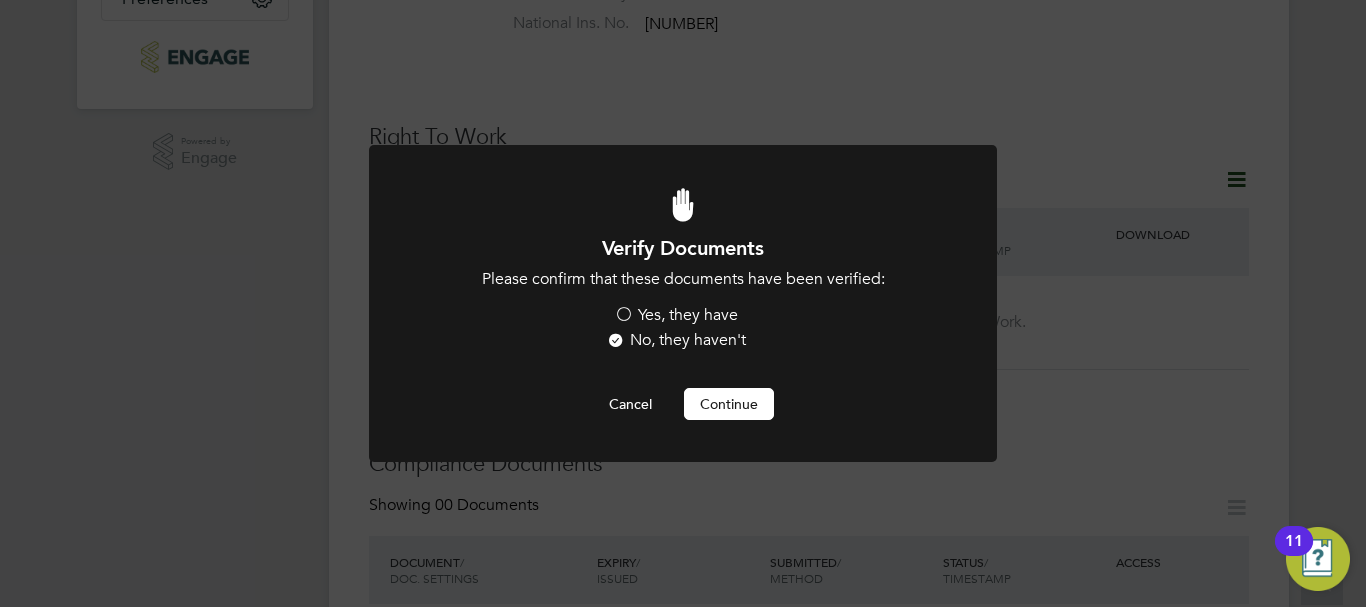 click on "Yes, they have" at bounding box center (676, 315) 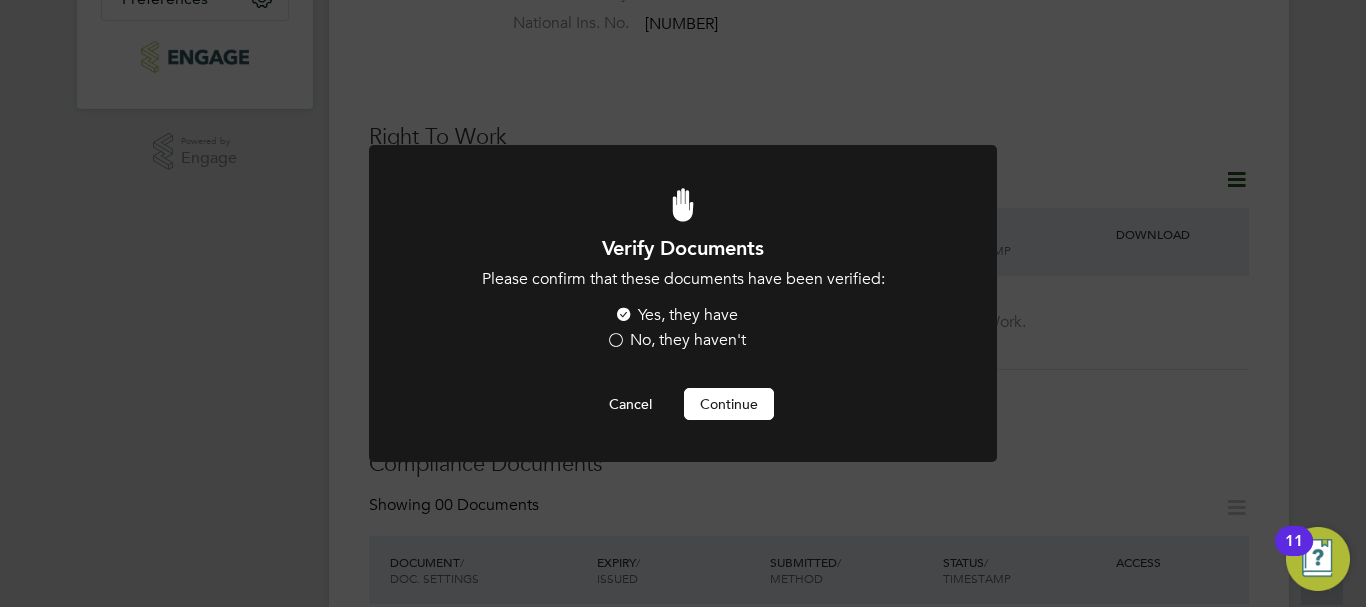 click on "Continue" at bounding box center [729, 404] 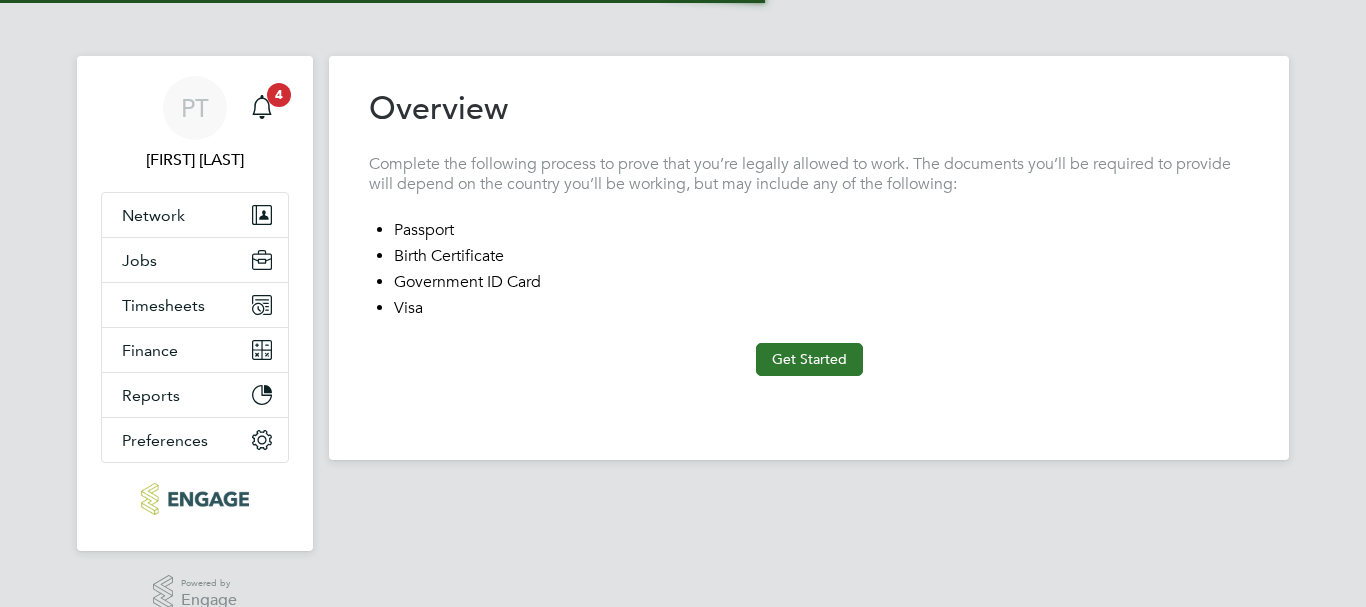 scroll, scrollTop: 0, scrollLeft: 0, axis: both 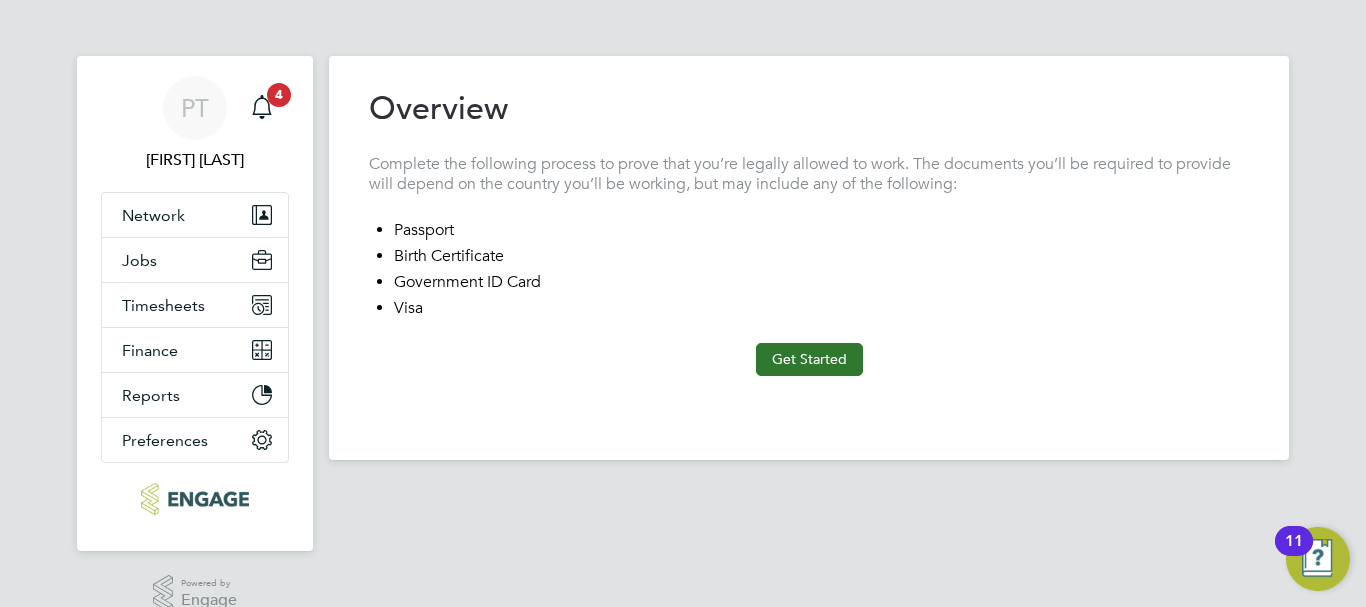 click on "Get Started" at bounding box center [809, 359] 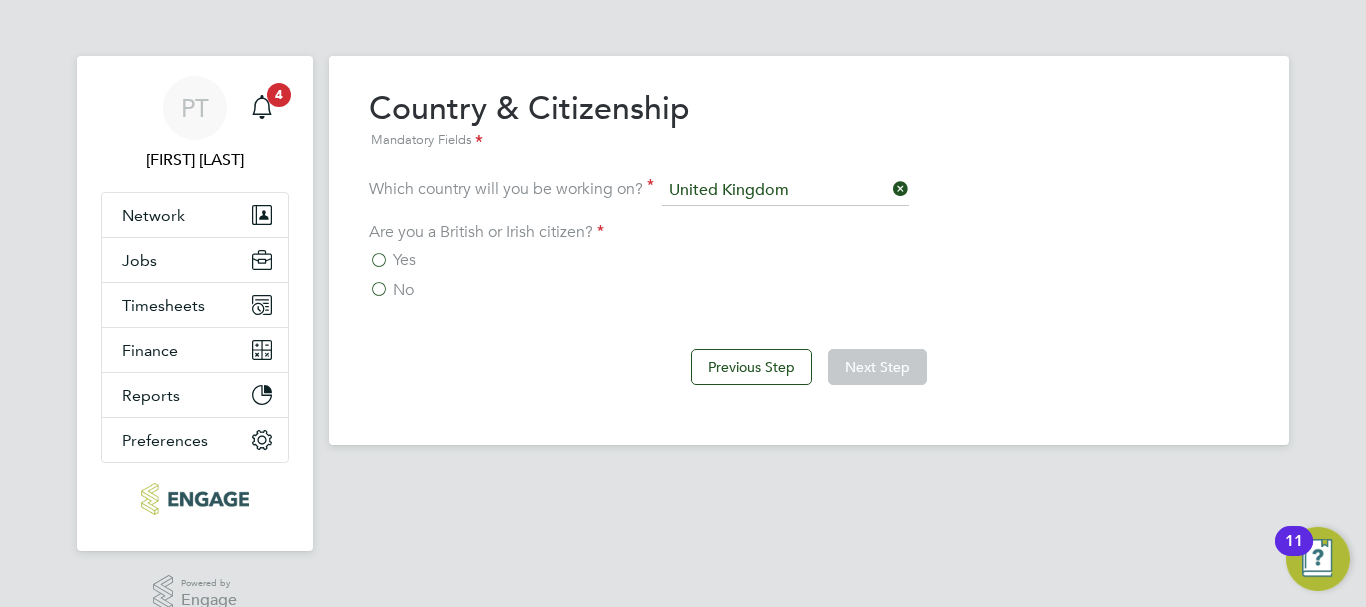 click on "Yes" at bounding box center (392, 260) 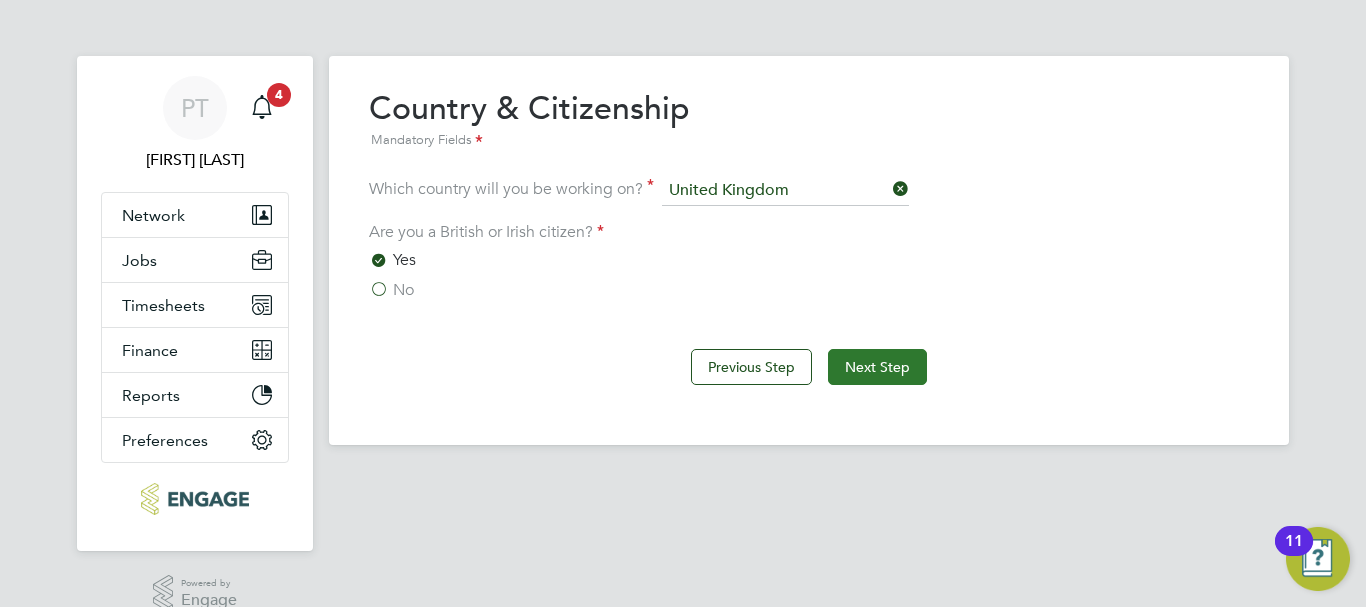 click on "Next Step" 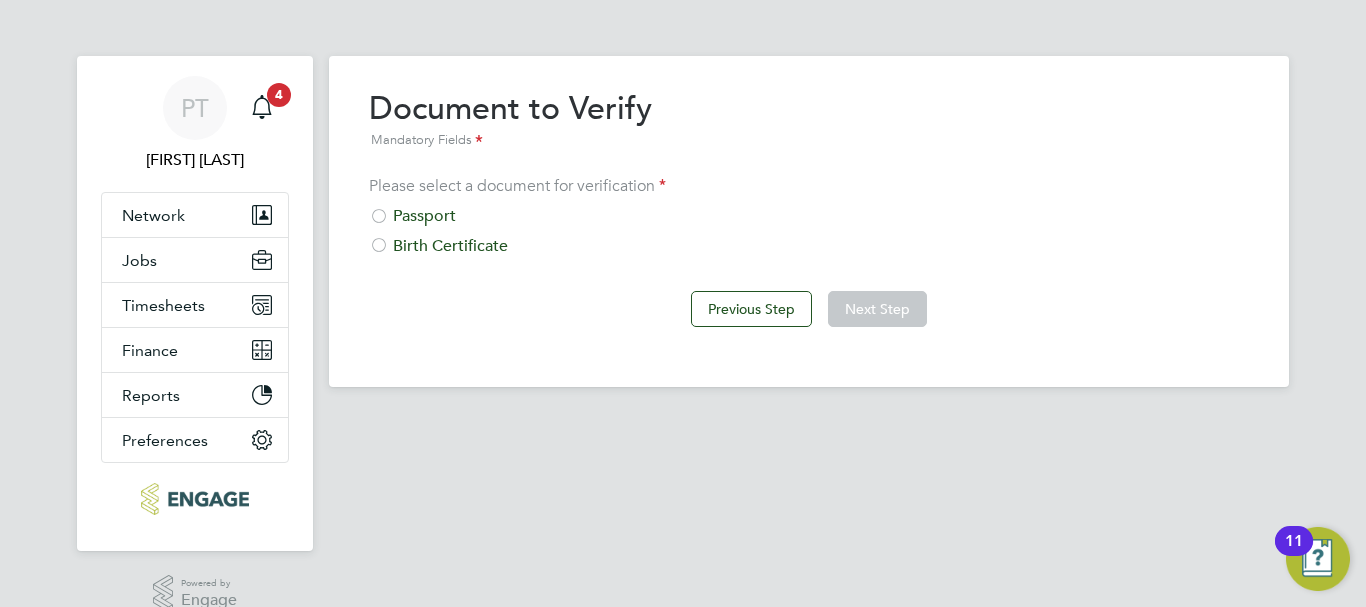 click at bounding box center [379, 218] 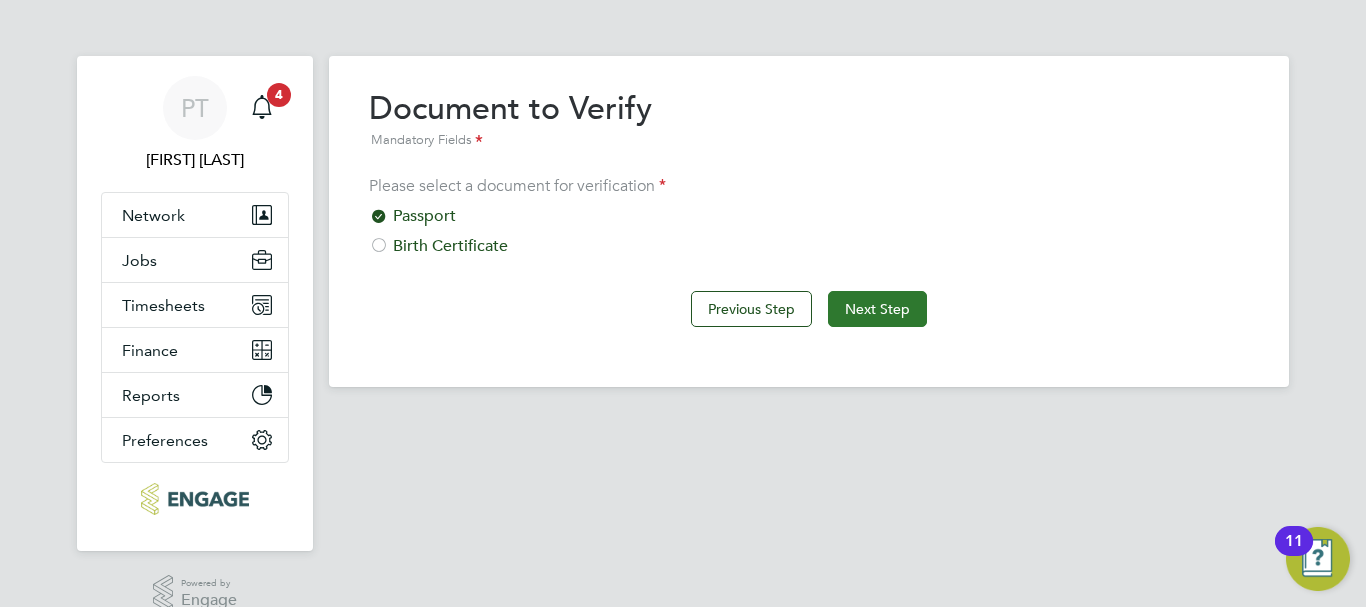 click on "Next Step" 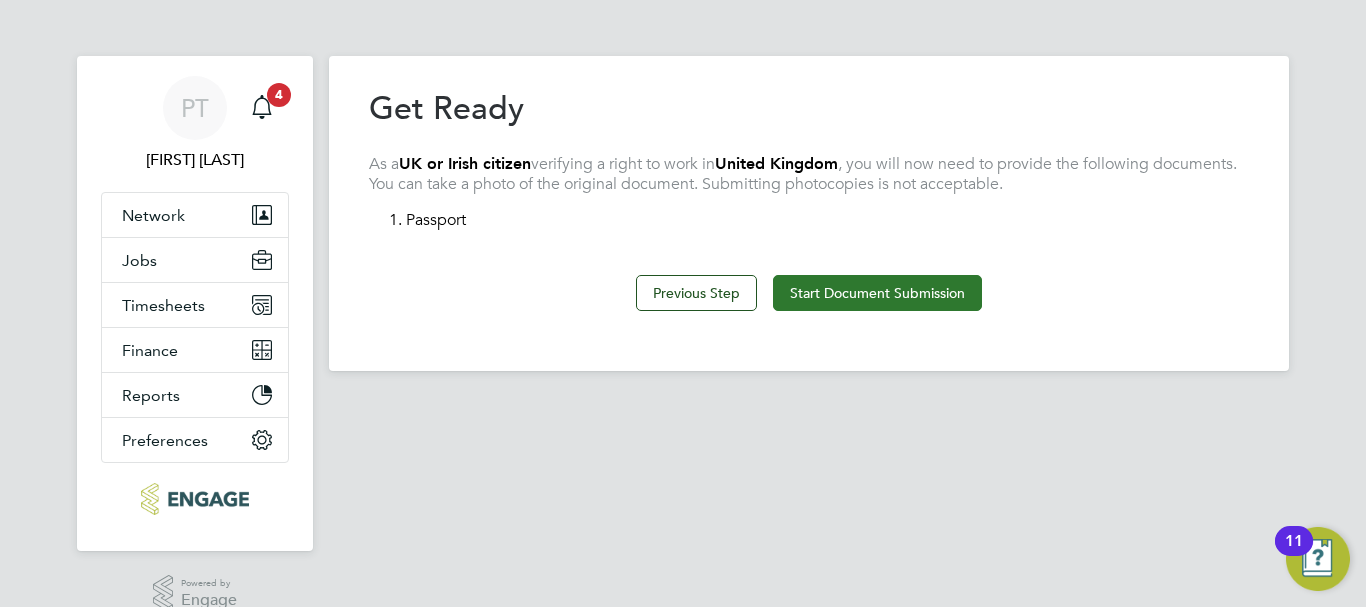 click on "Start Document Submission" 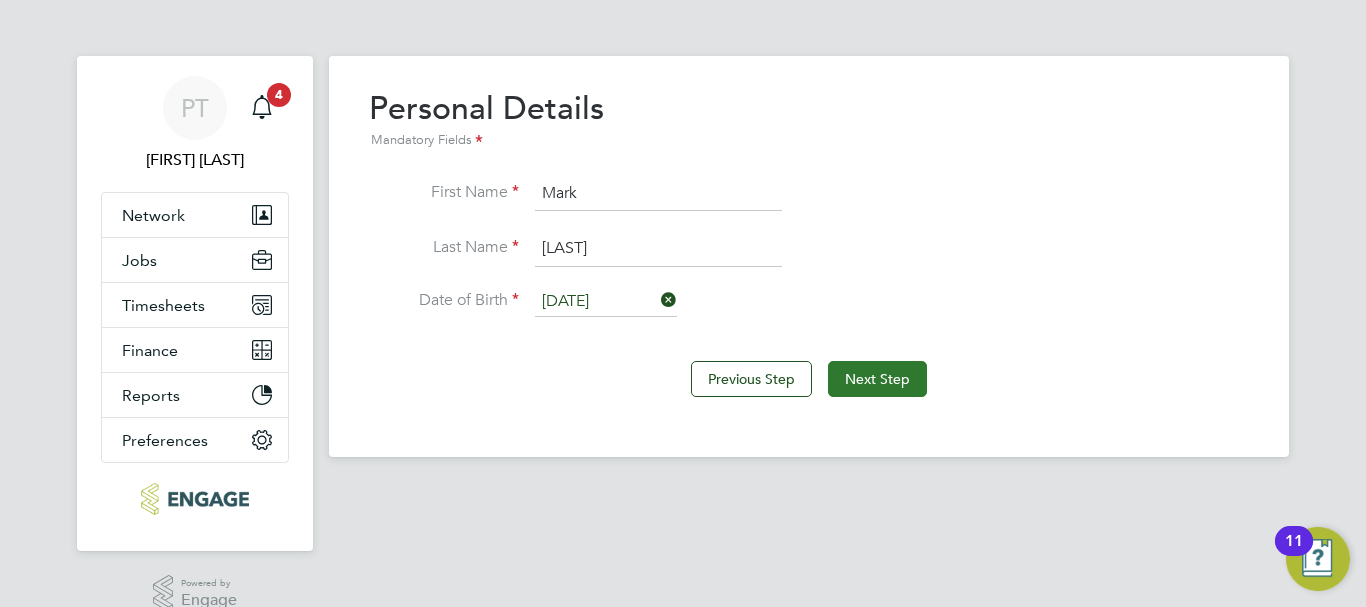 click on "Next Step" 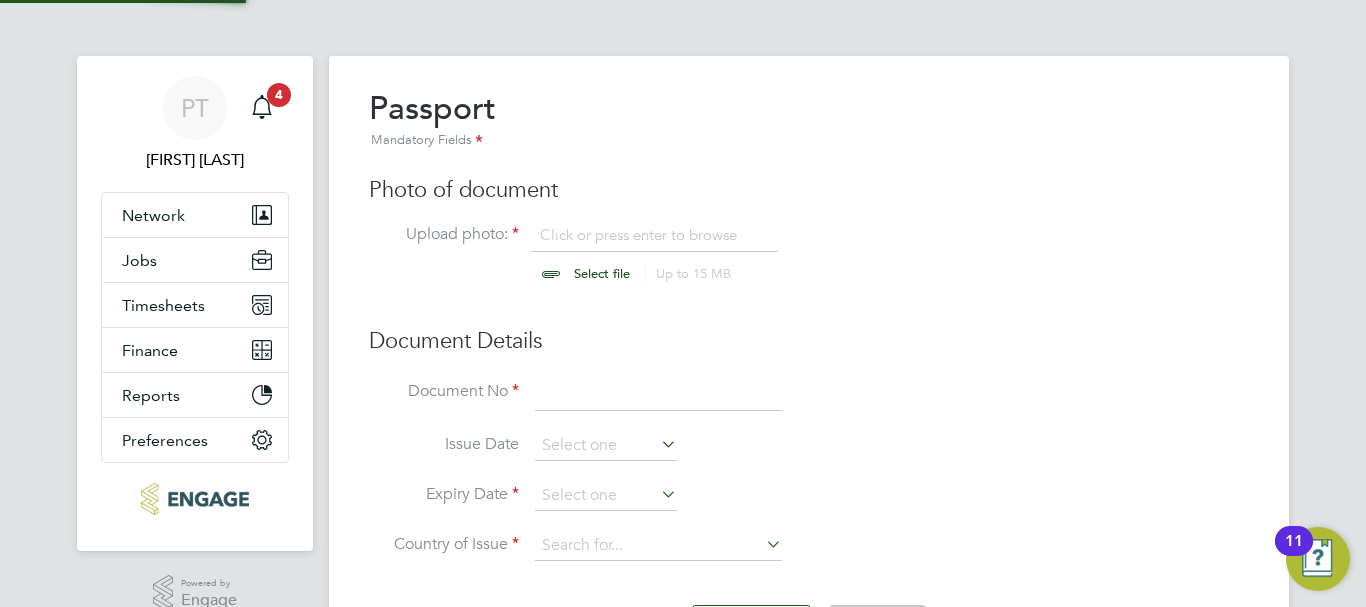scroll, scrollTop: 10, scrollLeft: 10, axis: both 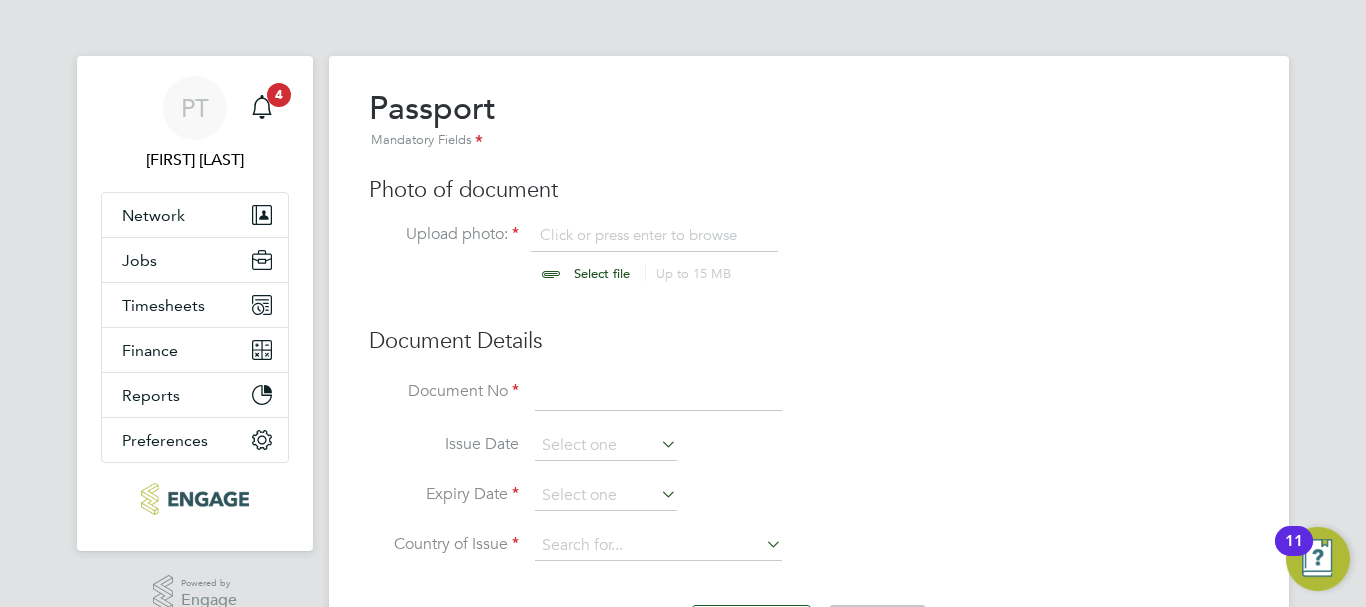 click 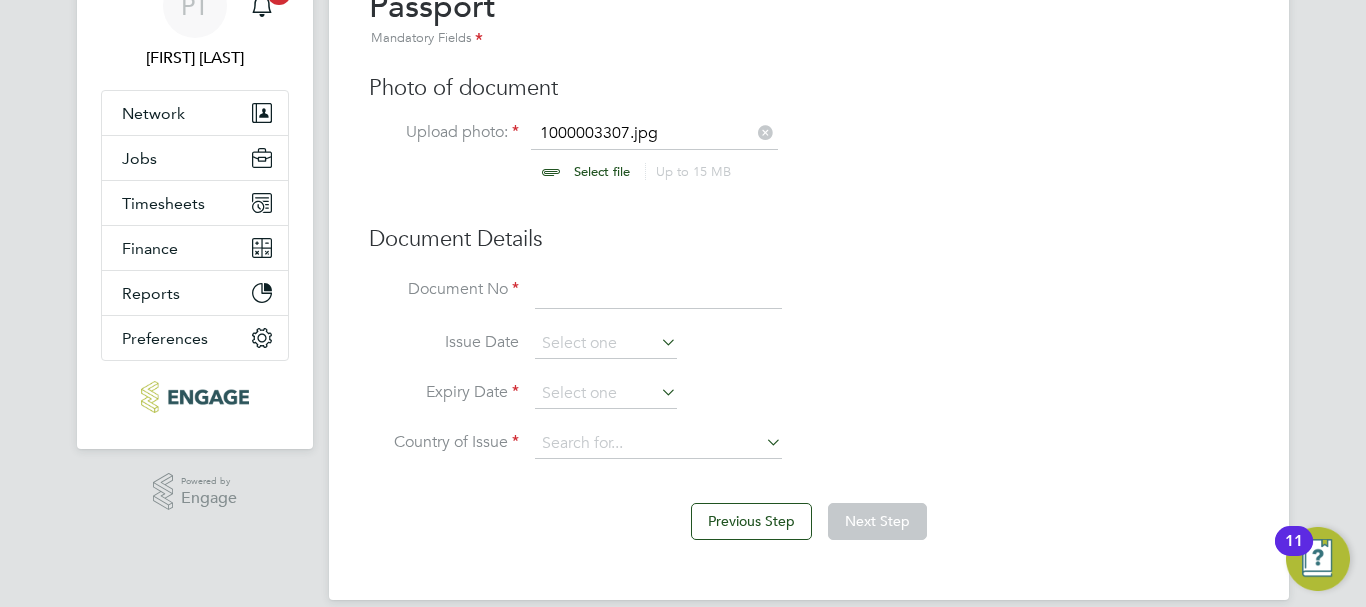 scroll, scrollTop: 127, scrollLeft: 0, axis: vertical 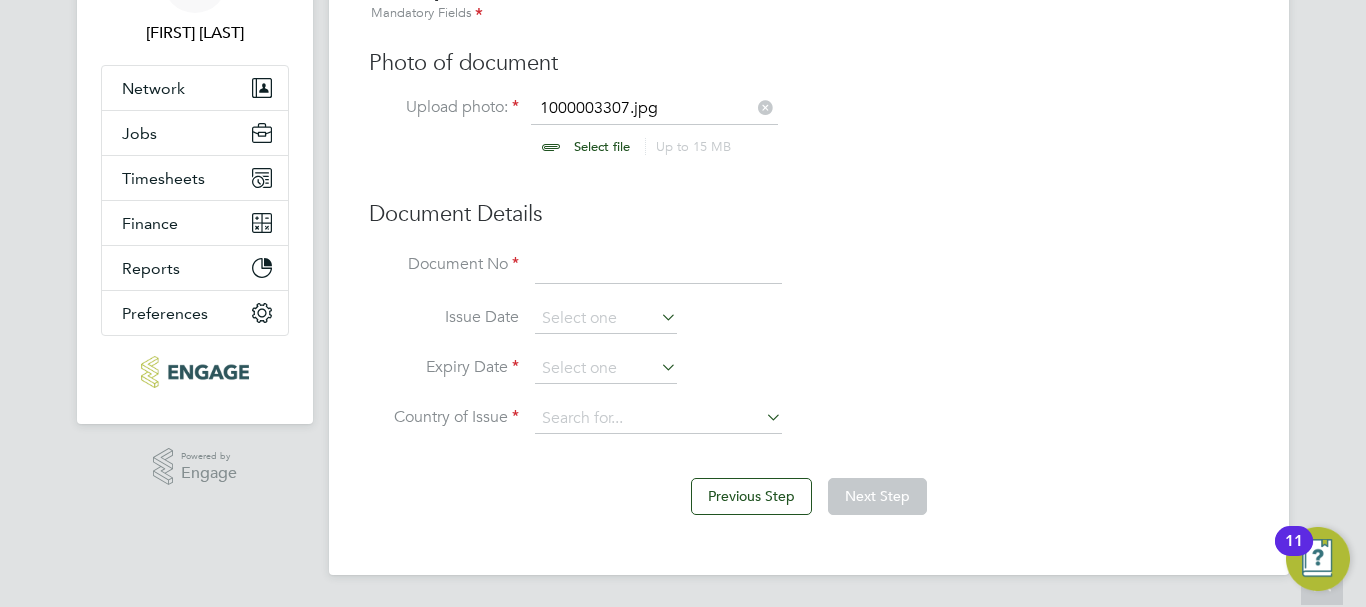 click 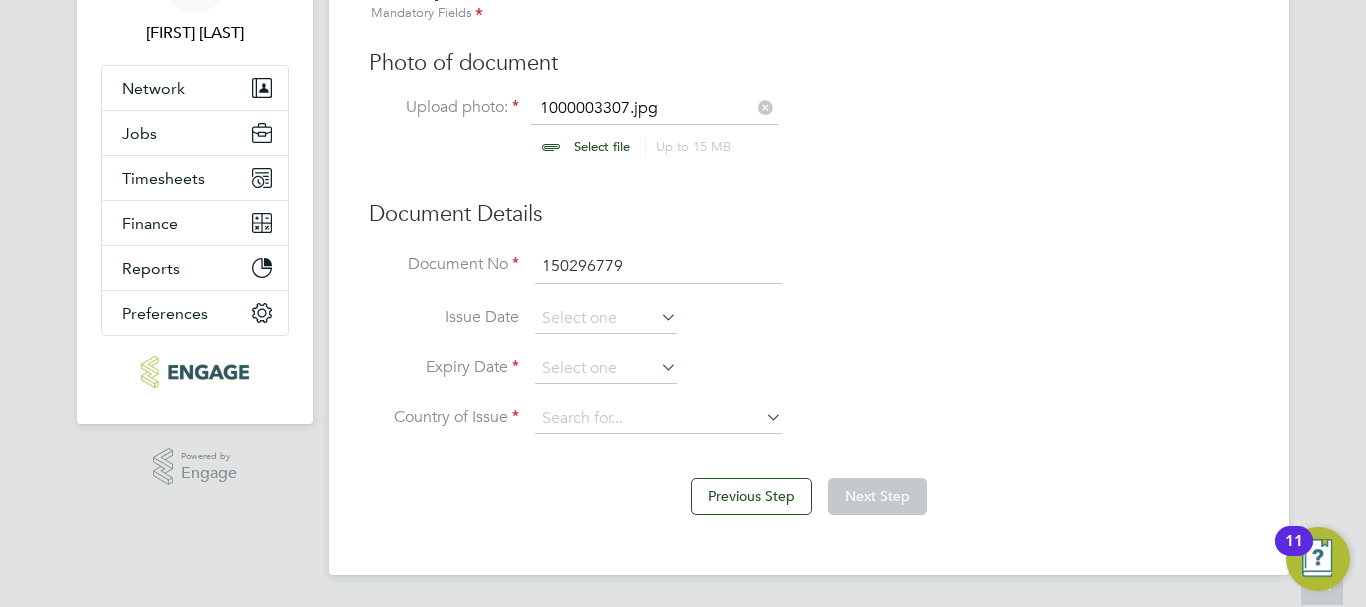 type on "150296779" 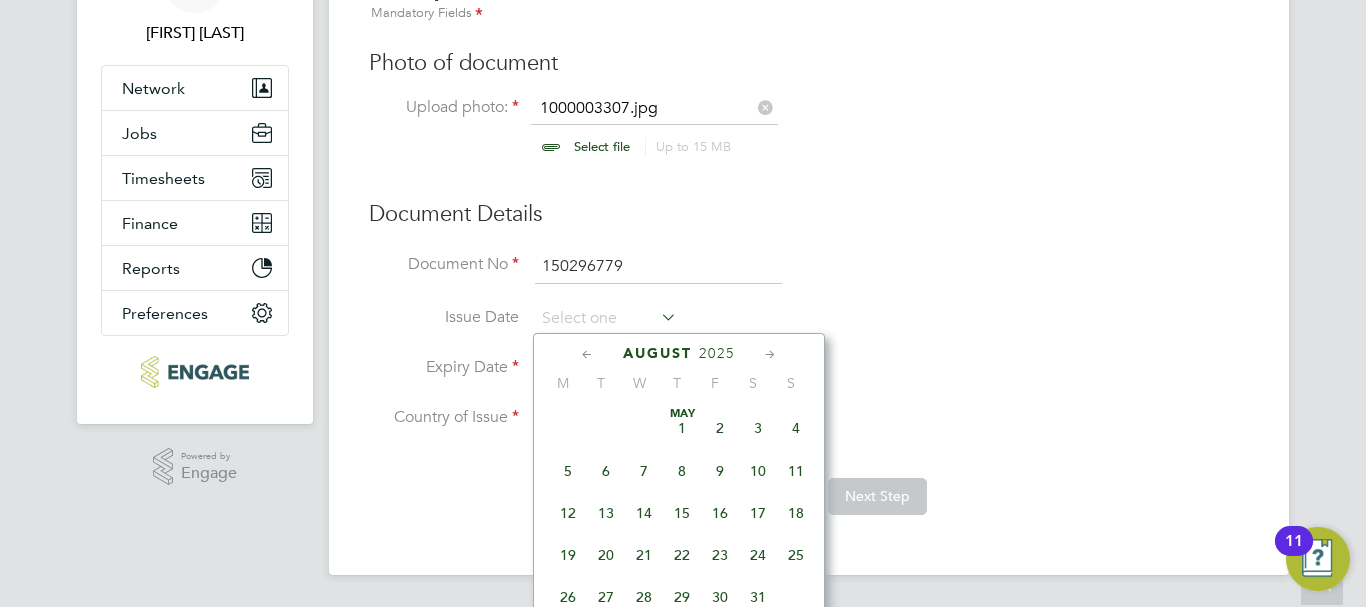scroll, scrollTop: 649, scrollLeft: 0, axis: vertical 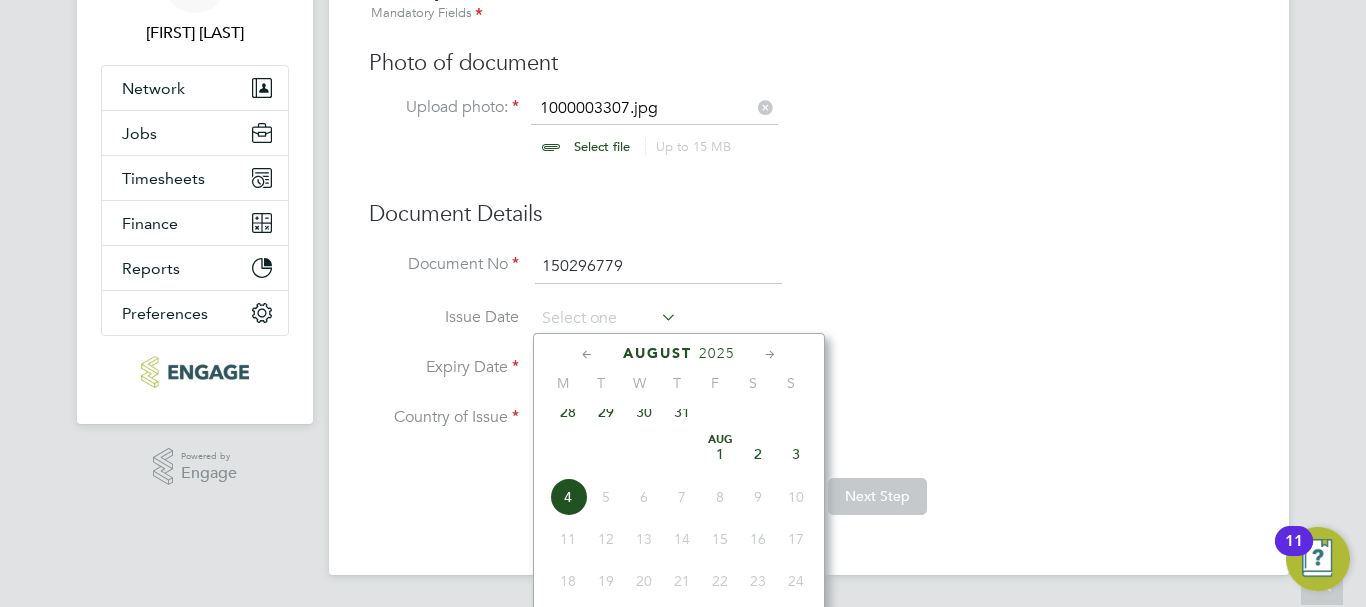 click 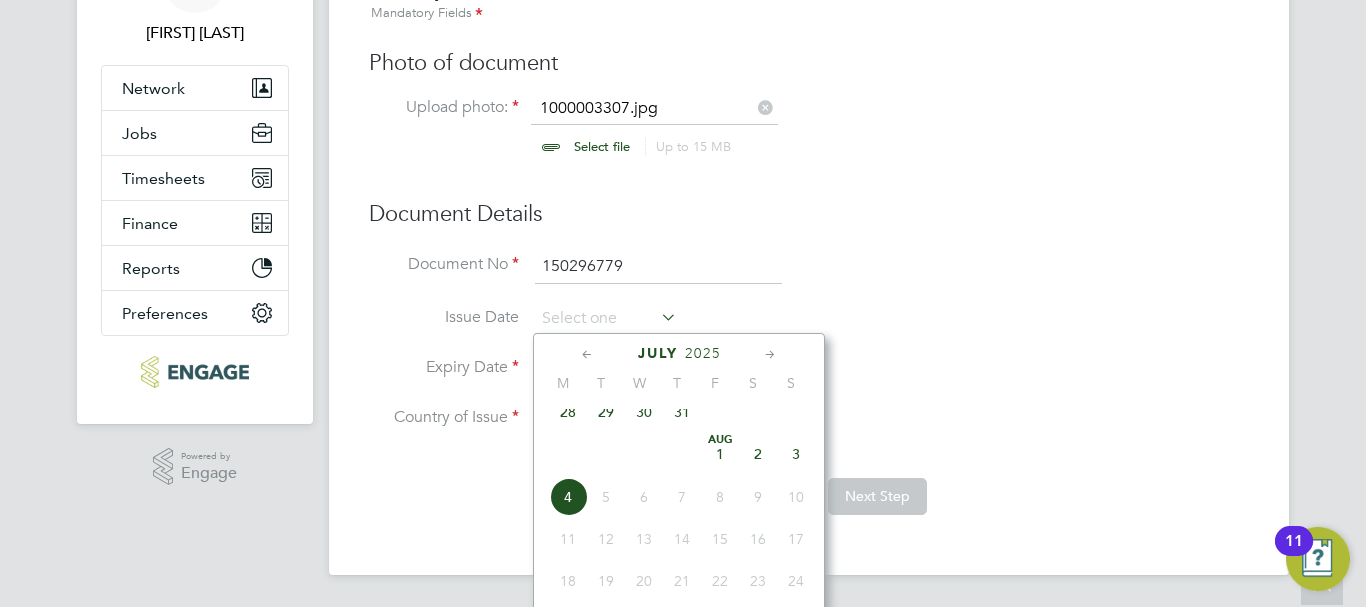 scroll, scrollTop: 475, scrollLeft: 0, axis: vertical 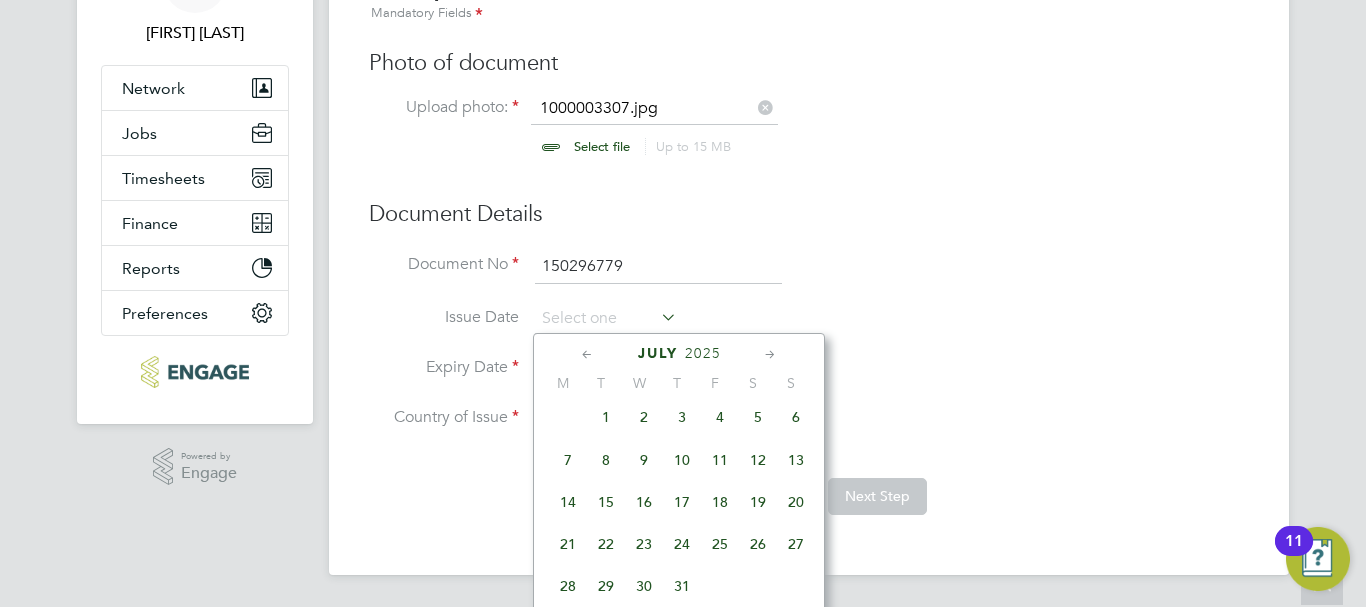 click on "2025" 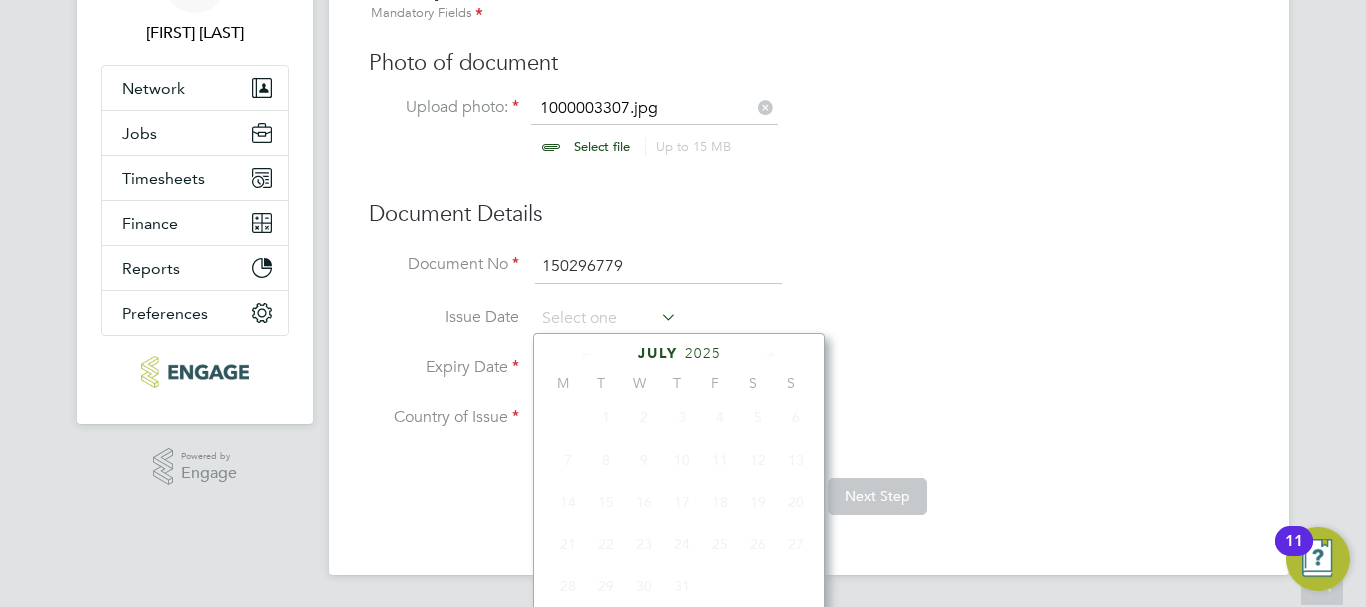 scroll, scrollTop: 530, scrollLeft: 0, axis: vertical 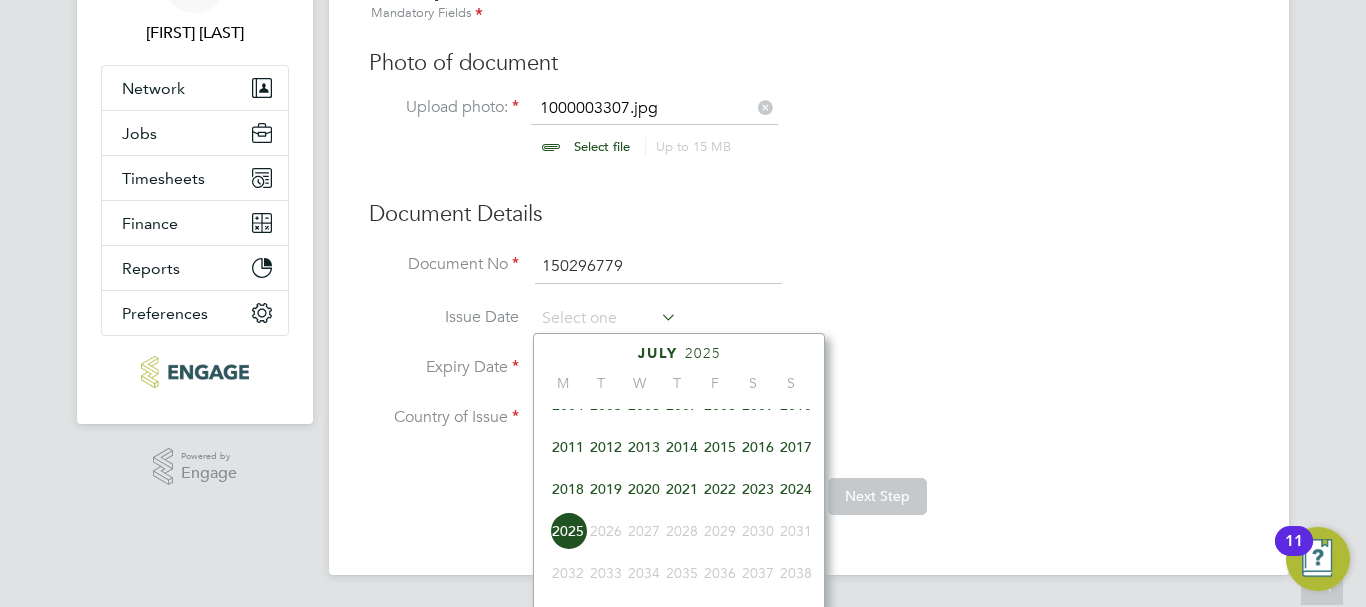 click on "2024" 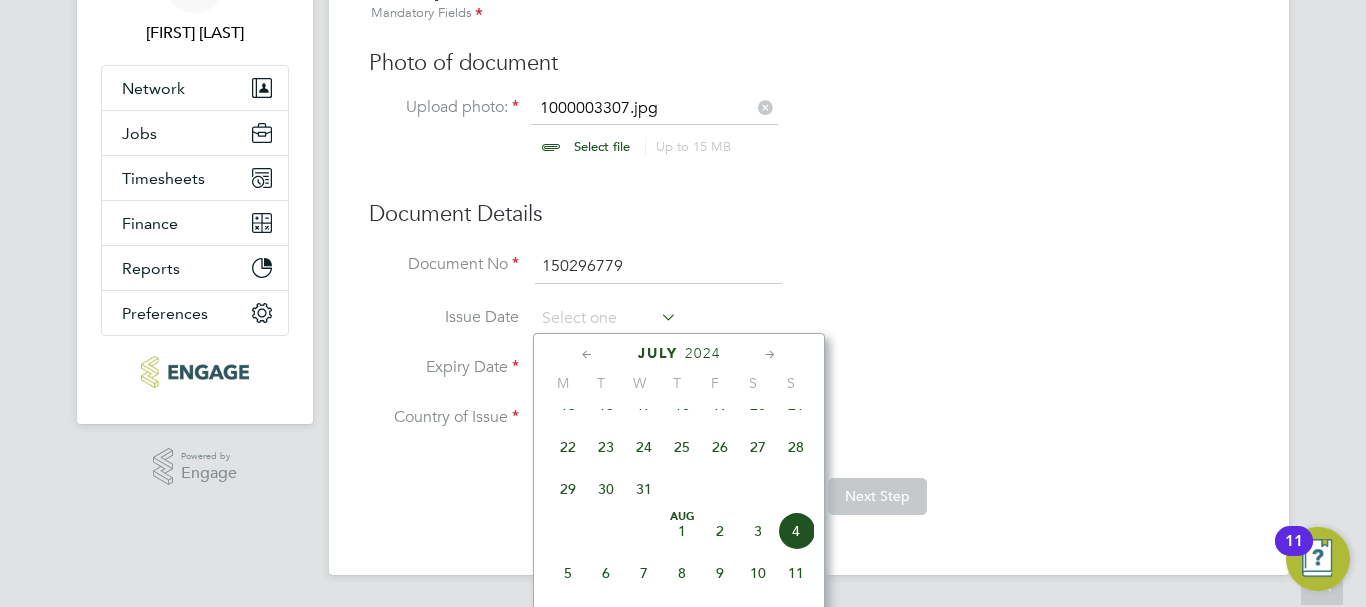 click on "19" 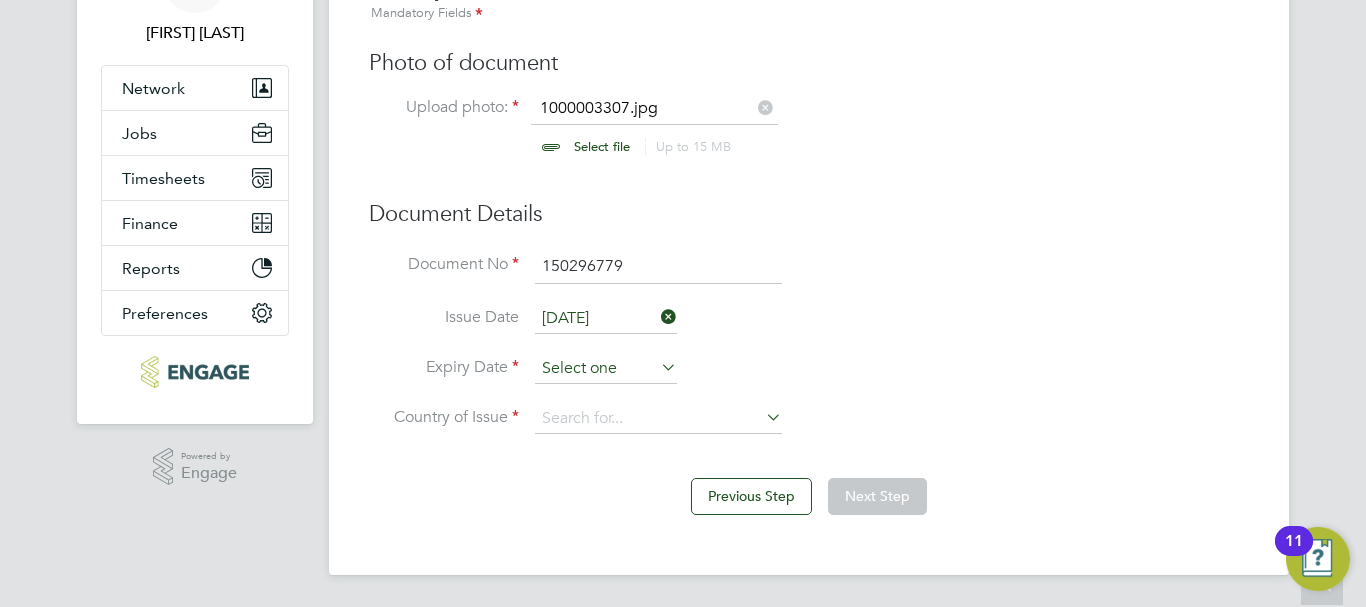 click 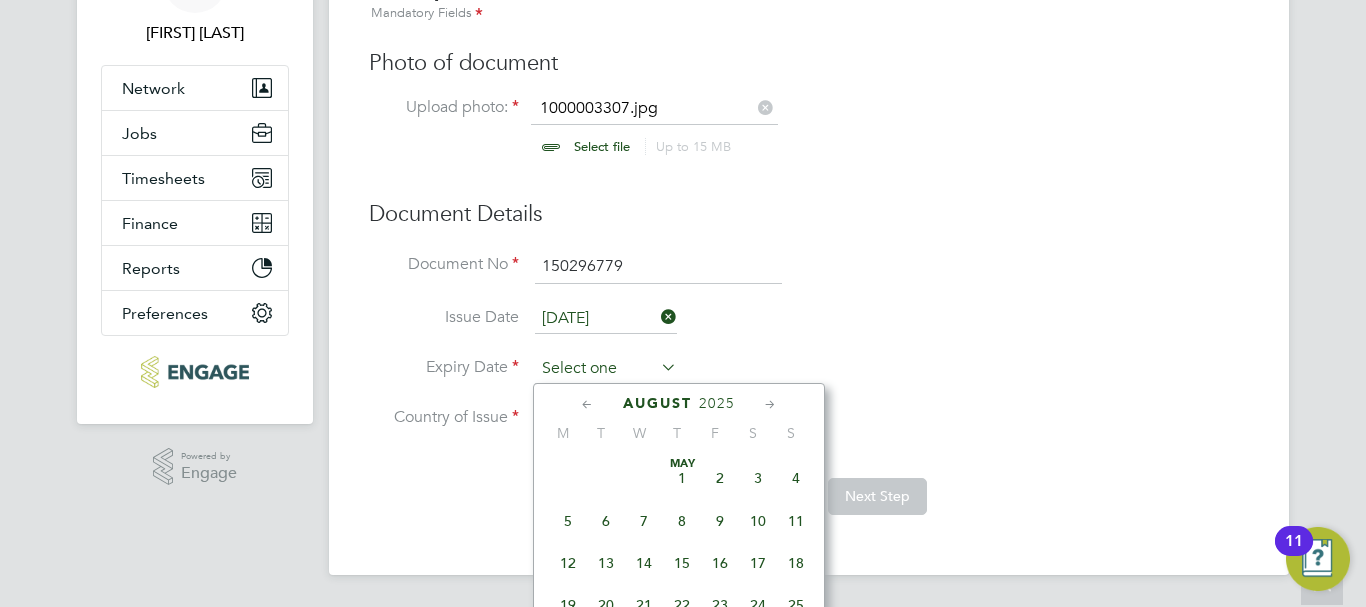 scroll, scrollTop: 649, scrollLeft: 0, axis: vertical 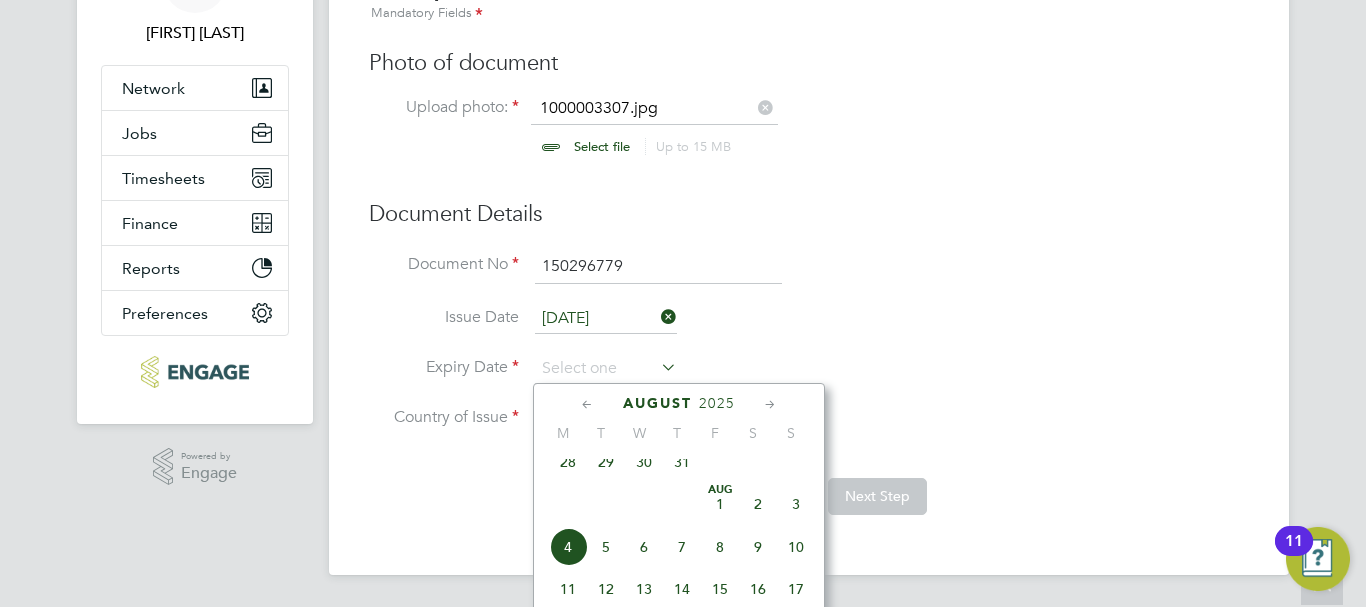 click 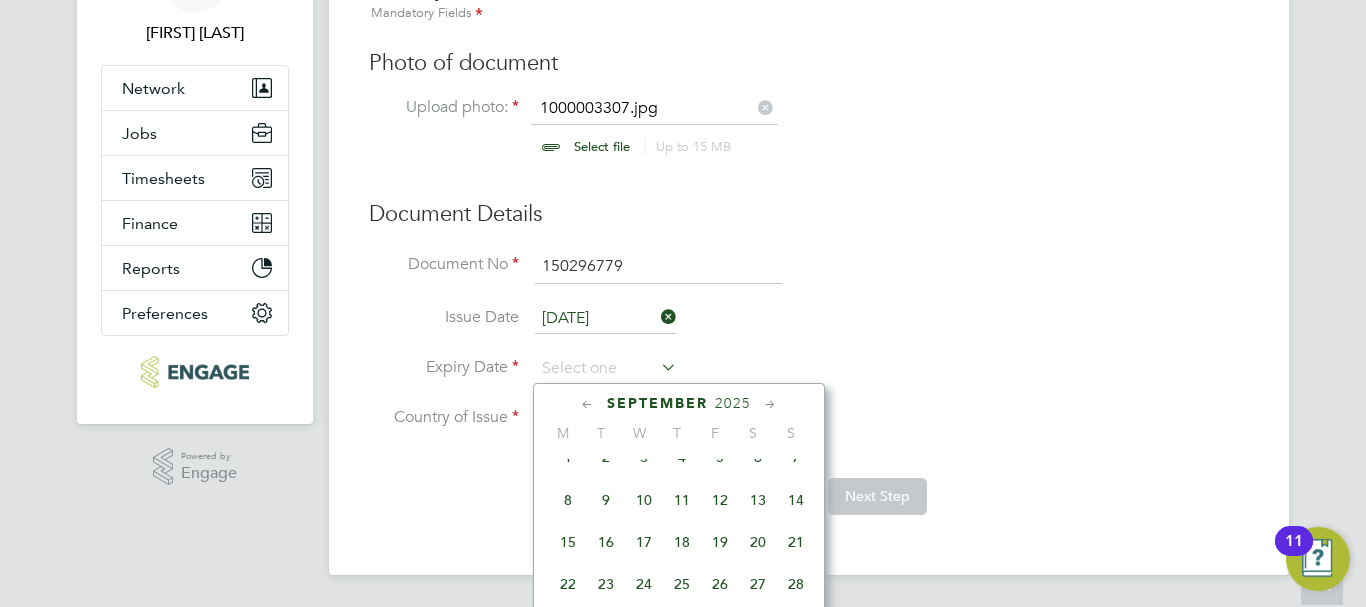 click 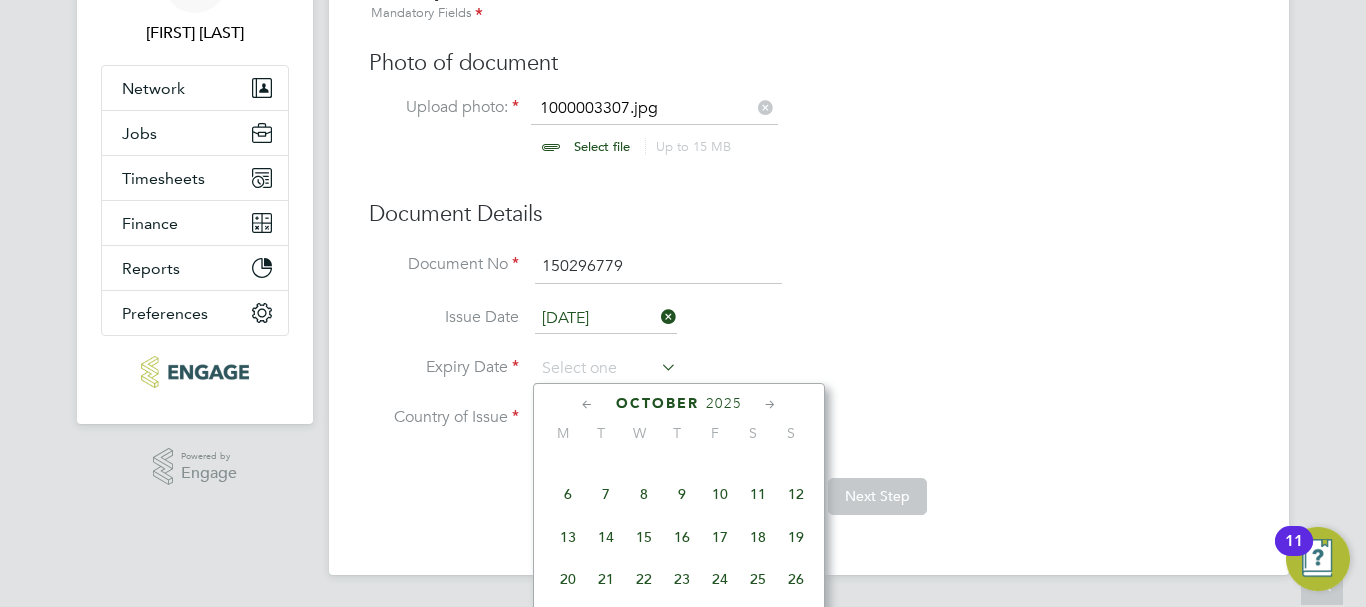 click 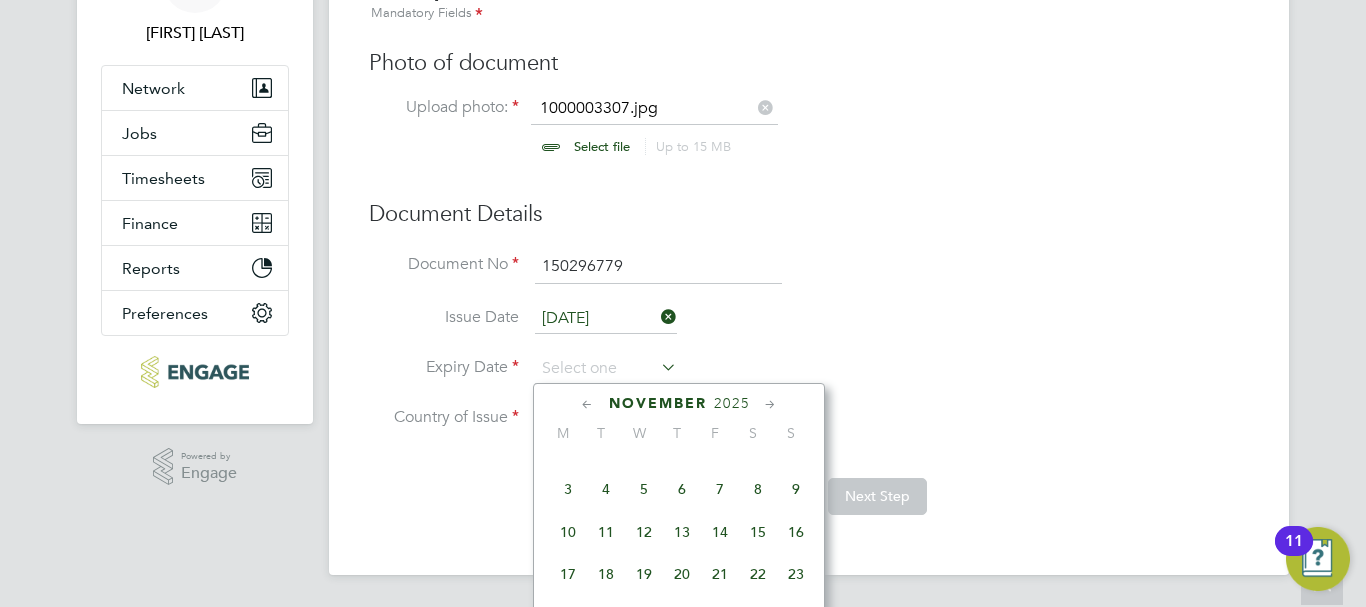 click on "2025" 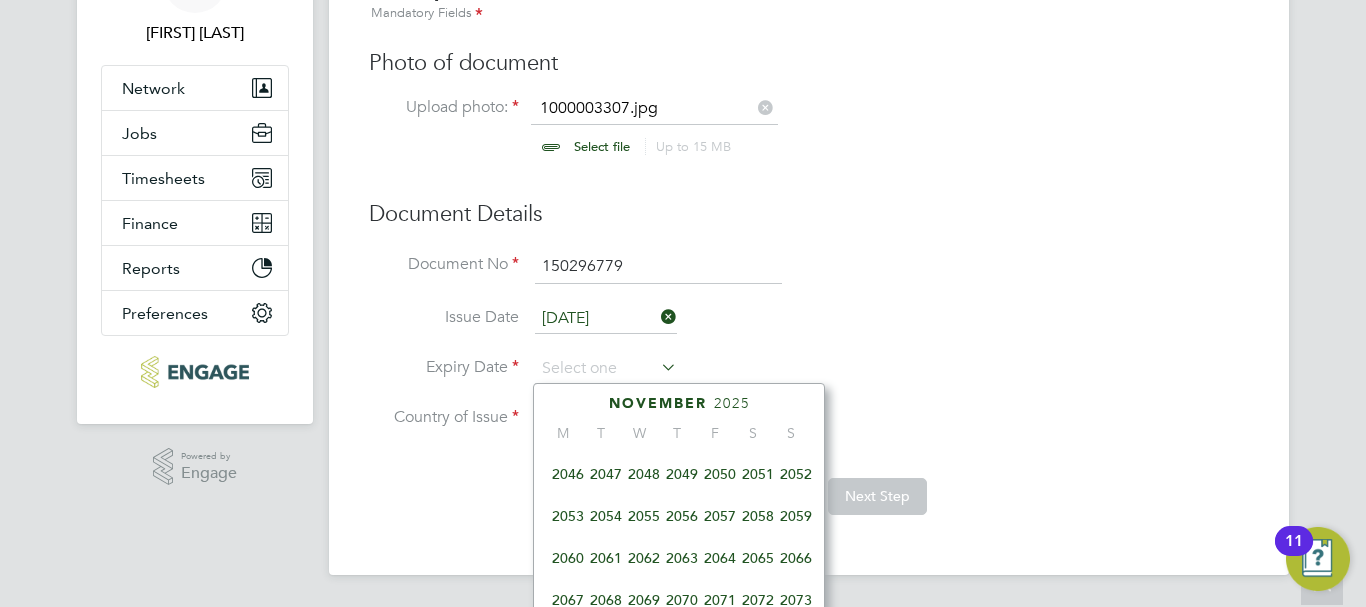 scroll, scrollTop: 630, scrollLeft: 0, axis: vertical 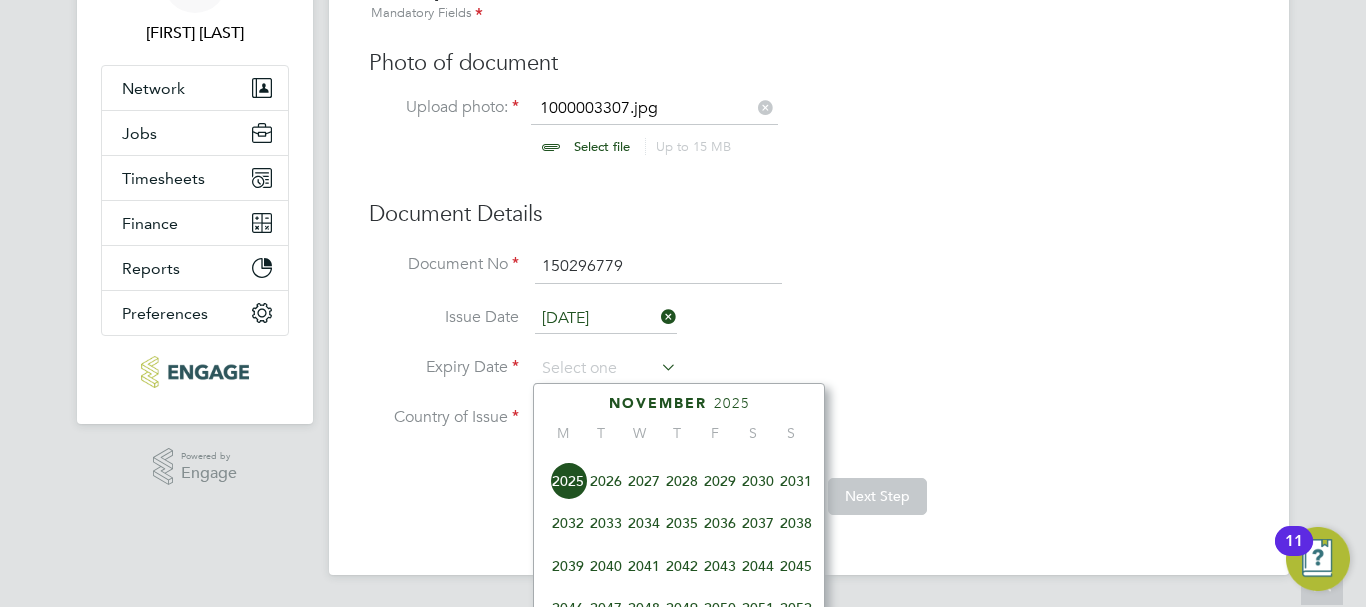 click on "2034" 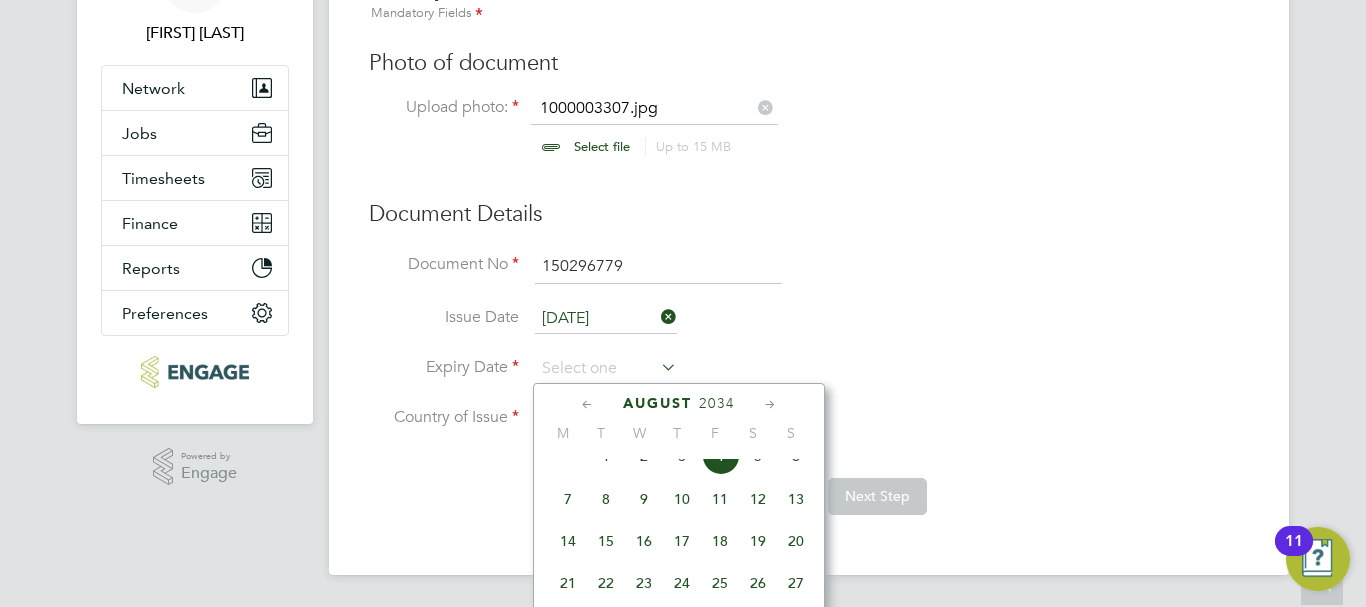 scroll, scrollTop: 730, scrollLeft: 0, axis: vertical 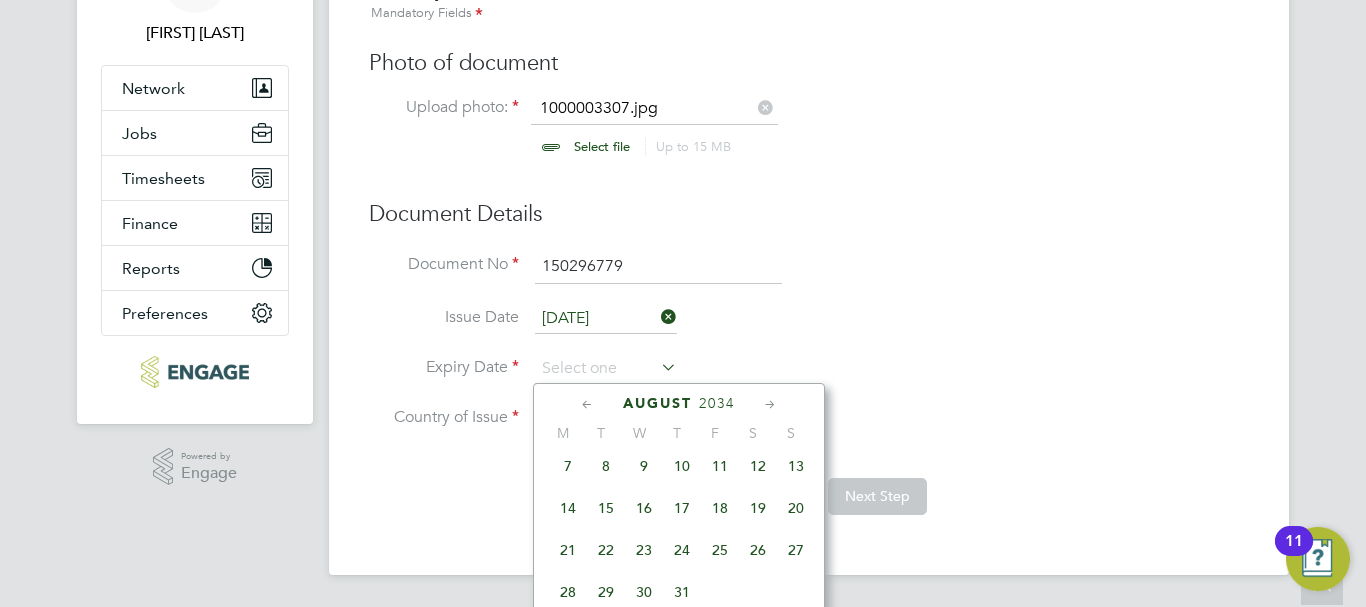 click 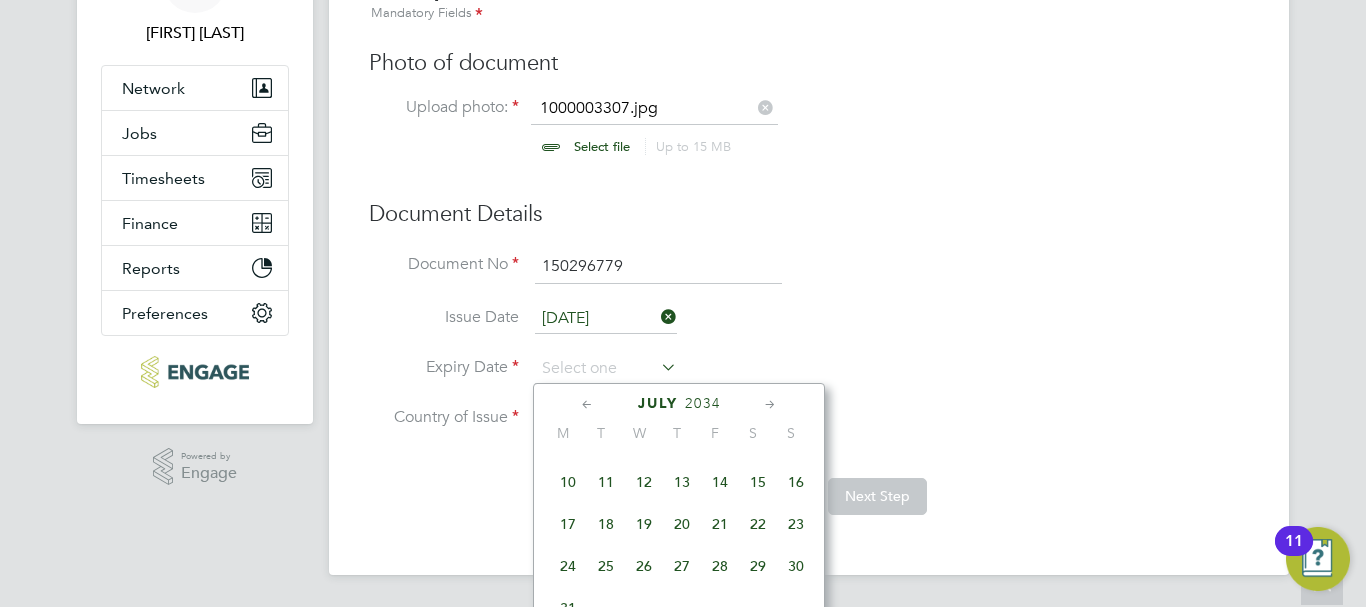 scroll, scrollTop: 532, scrollLeft: 0, axis: vertical 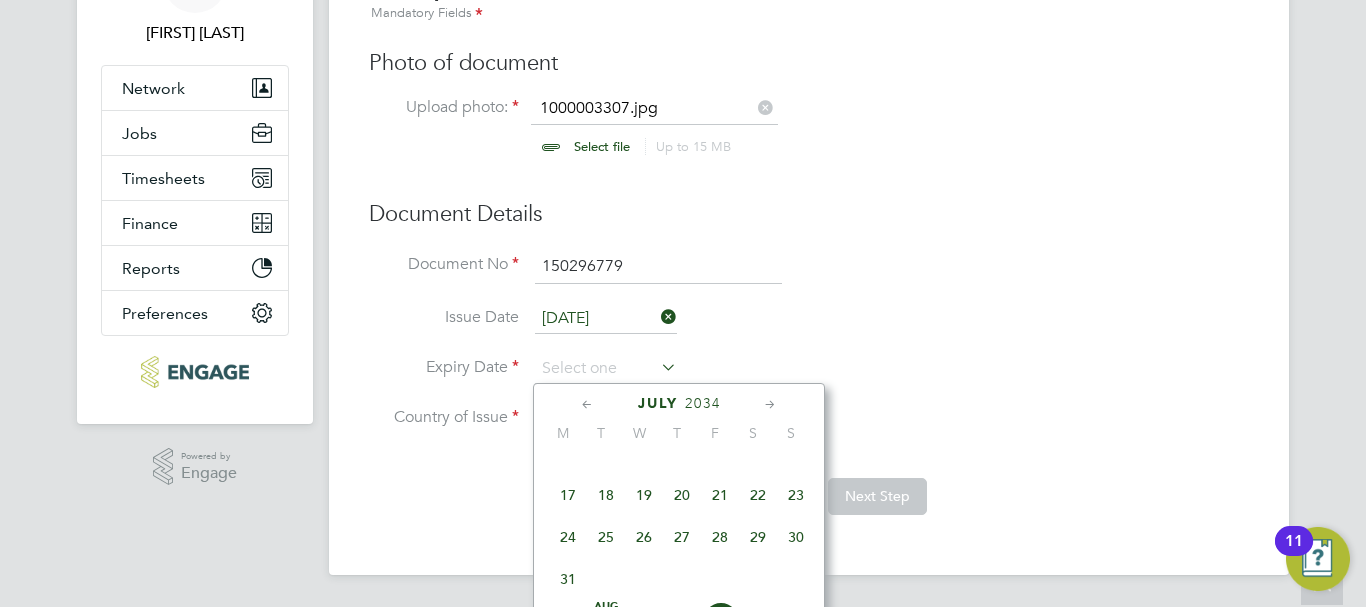 click on "19" 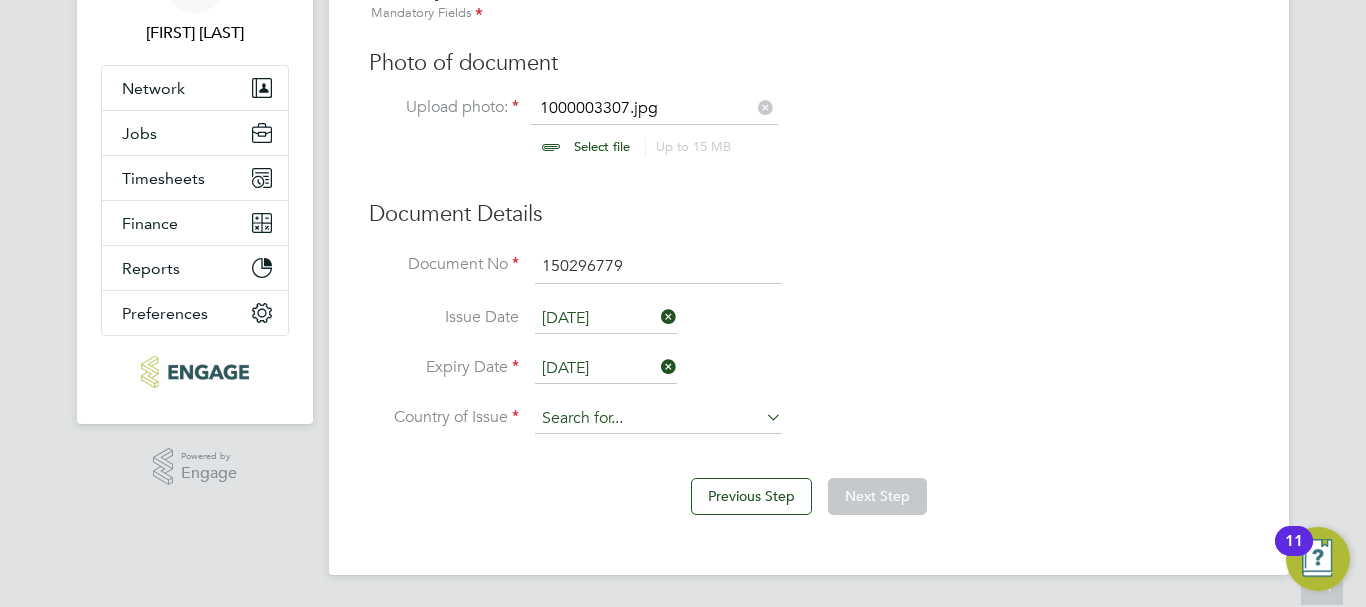 click 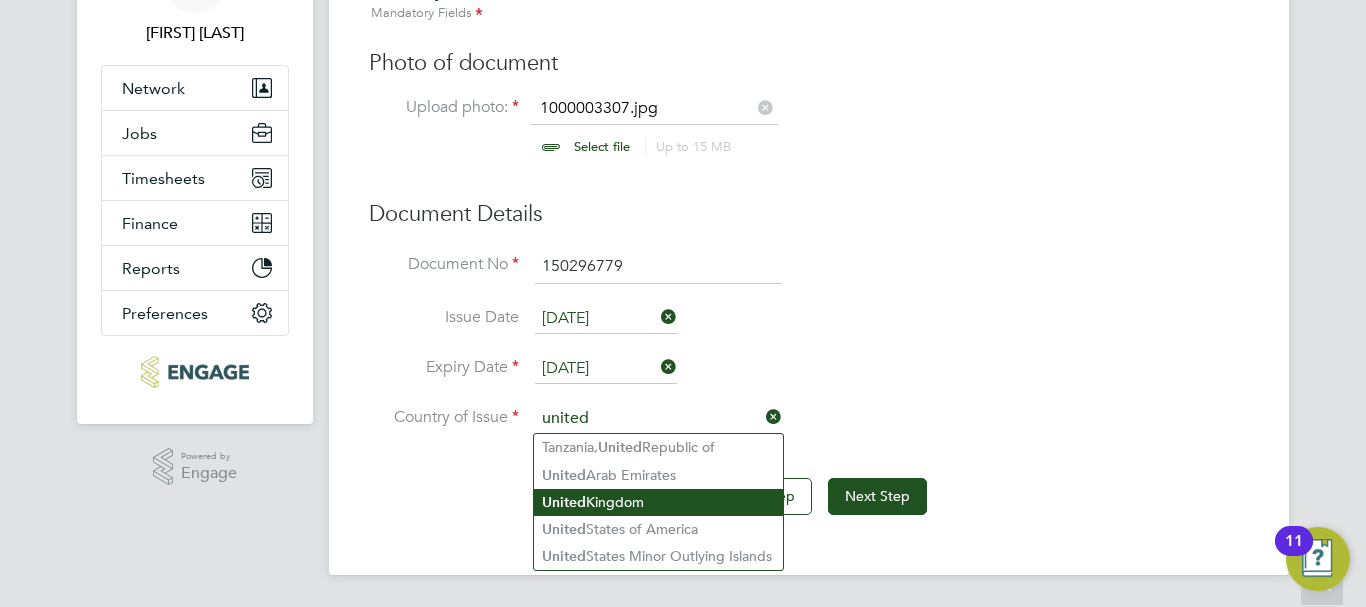 type on "united" 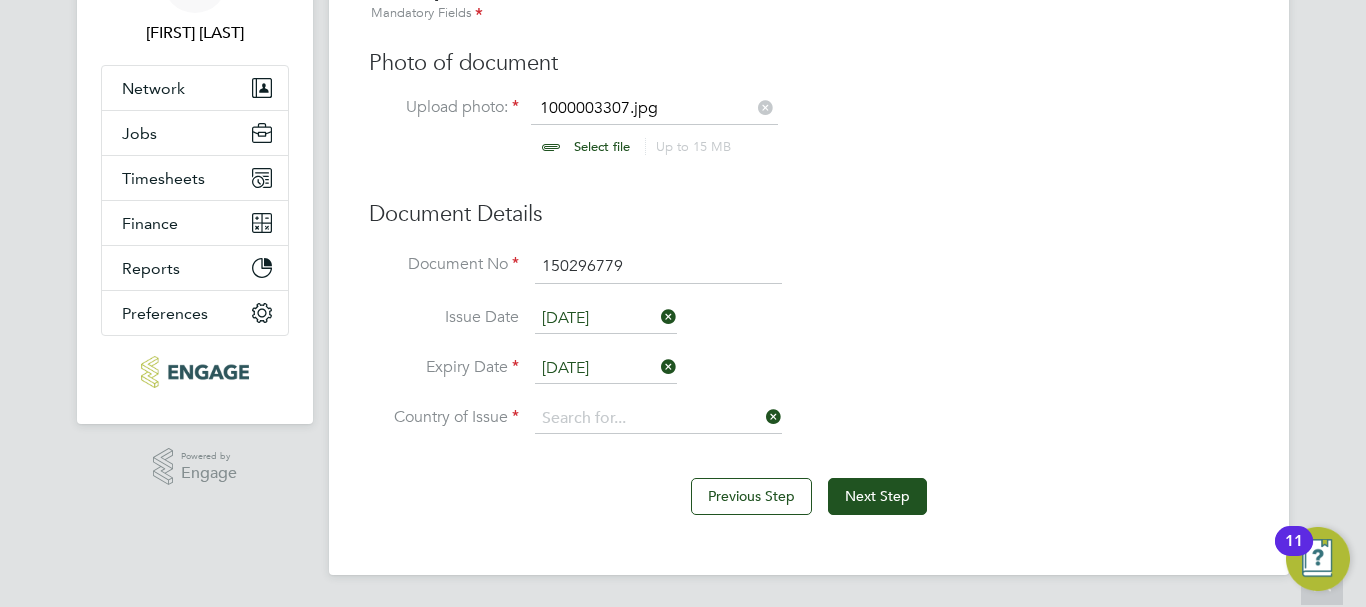 click on "Overview Complete the following process to prove that you’re legally allowed to work. The documents you’ll be required to provide will depend on the country you’ll be working, but may include any of the following: Passport Birth Certificate Government ID Card Visa Get Started Country & Citizenship Mandatory Fields Which country will you be working on?   United Kingdom Are you a British or Irish citizen?     Yes   No Document to Verify Mandatory Fields Please select a document for verification Passport Birth Certificate Get Ready As a   UK or Irish citizen  verifying a right to work in  United Kingdom , you will now need to provide the following documents. You can take a photo of the original document. Submitting photocopies is not acceptable. 1. Passport Passport Mandatory Fields Photo of document Upload photo:   1000003307.jpg Select file     Up to 15 MB Drop your file here Document Details Document No   150296779 Issue Date   19 Jul 2024 Expiry Date   19 Jul 2034 Country of Issue   Previous Step July" 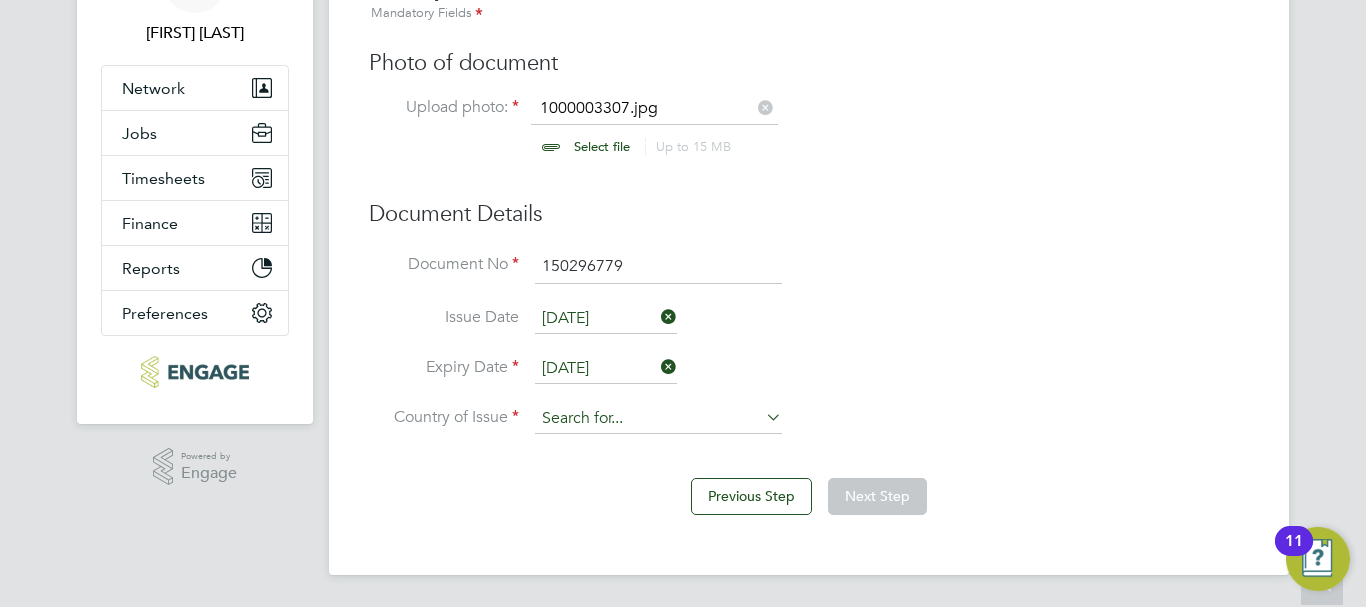 click 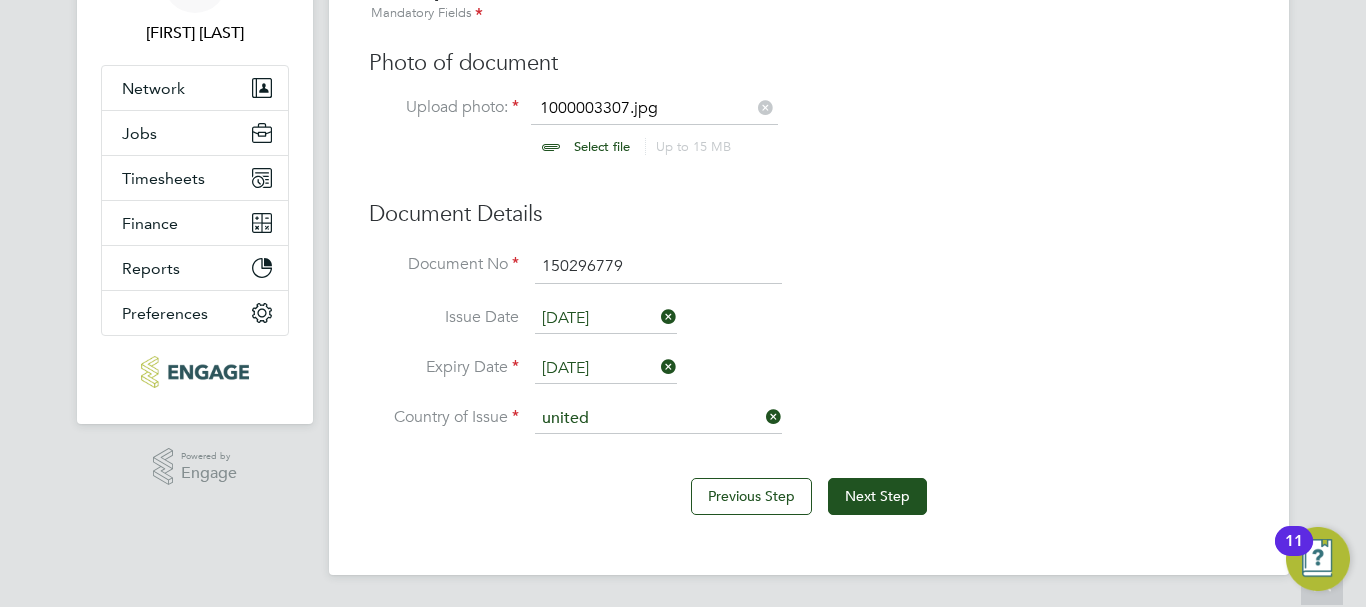 click on "United  Kingdom" 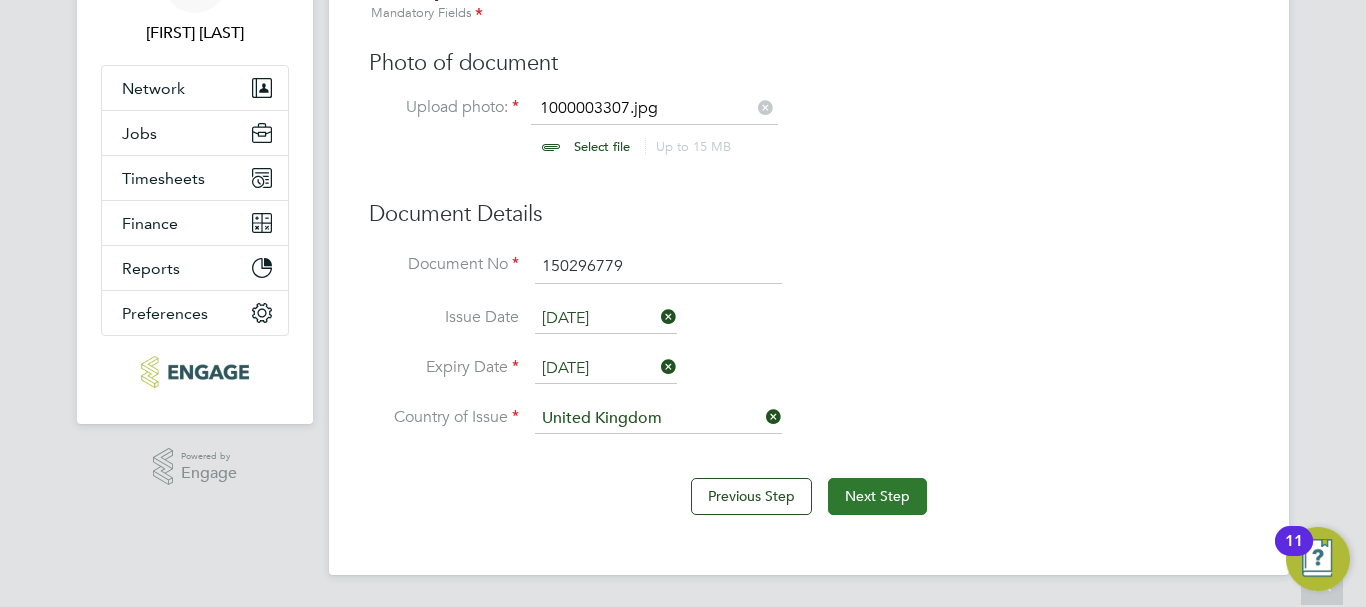 click on "Next Step" 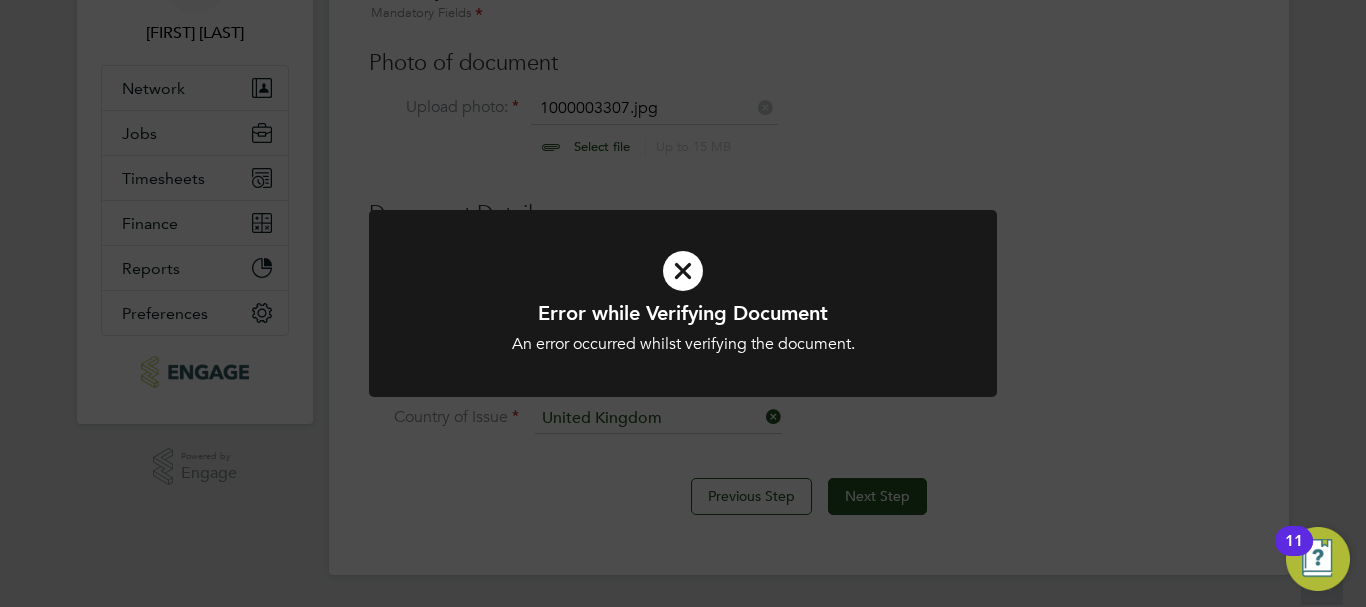 click at bounding box center [683, 271] 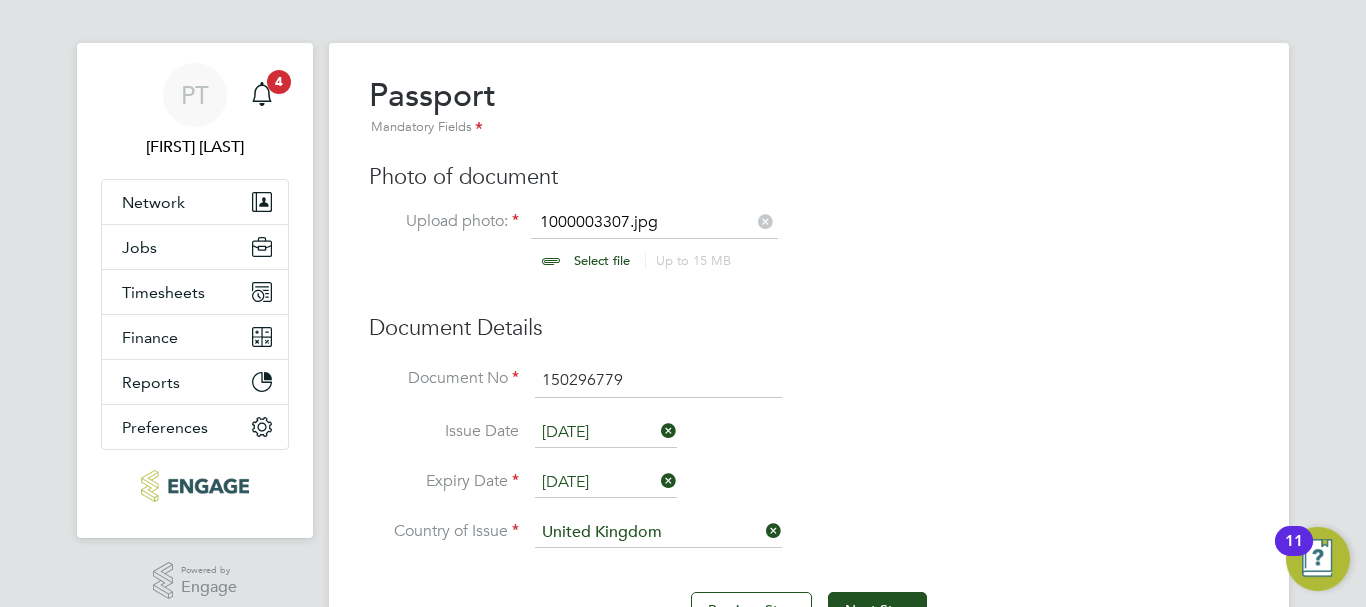 scroll, scrollTop: 100, scrollLeft: 0, axis: vertical 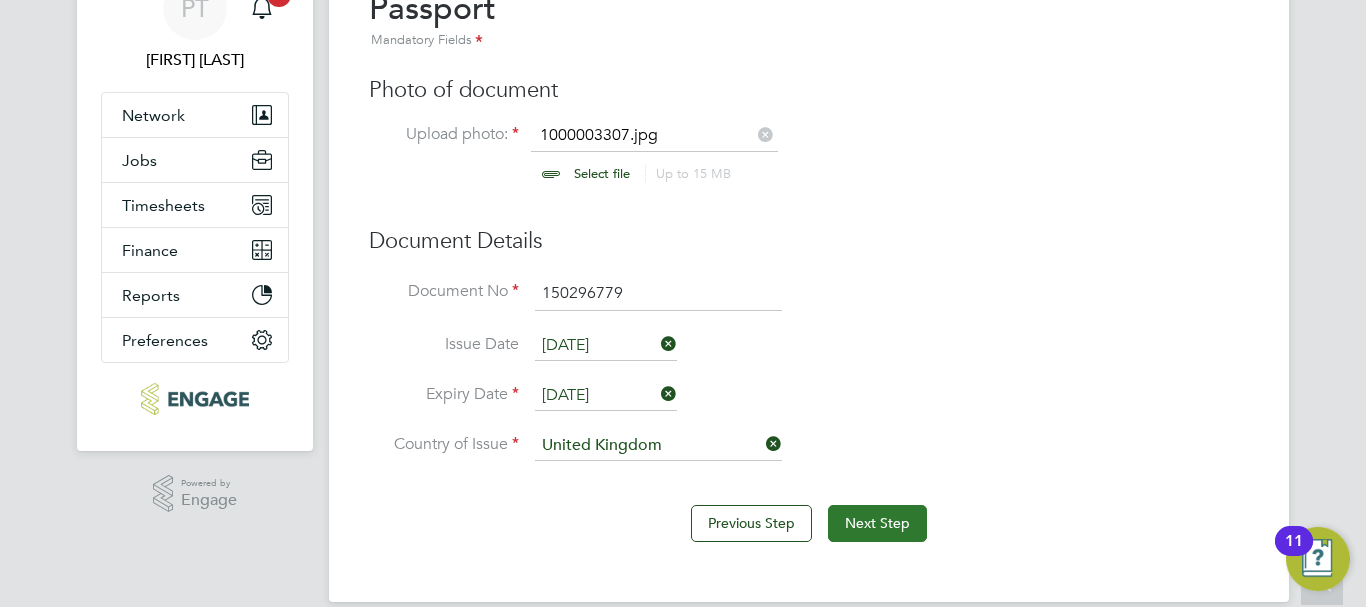 click on "Next Step" 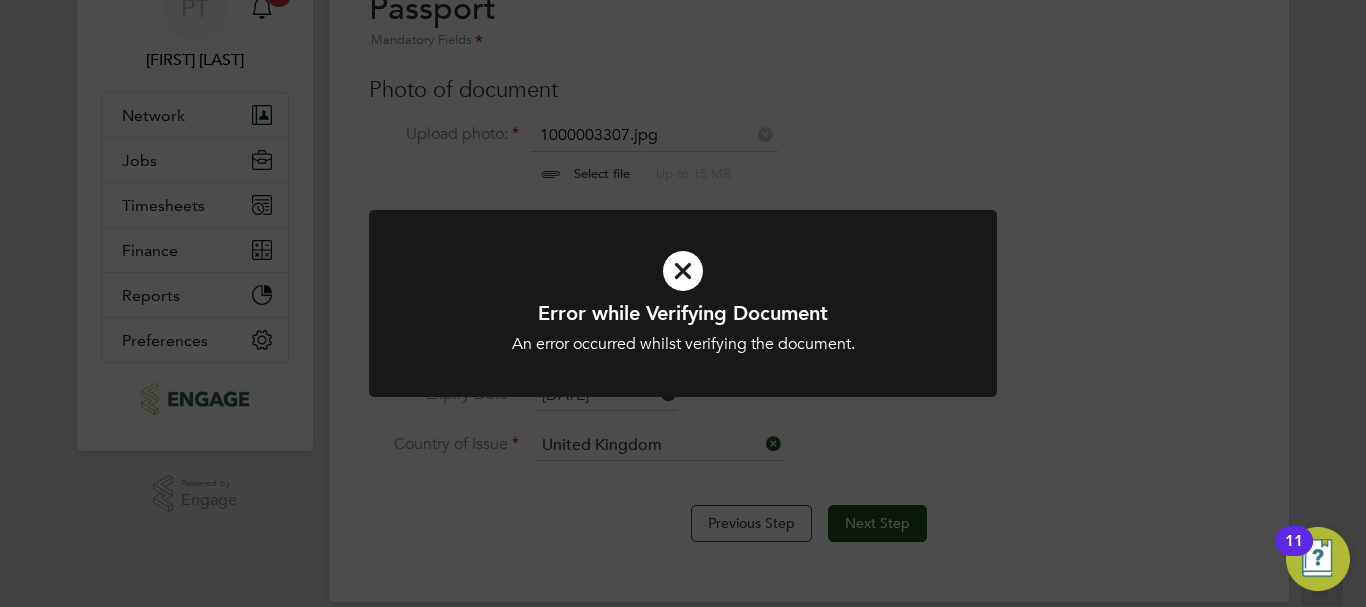 click at bounding box center (683, 271) 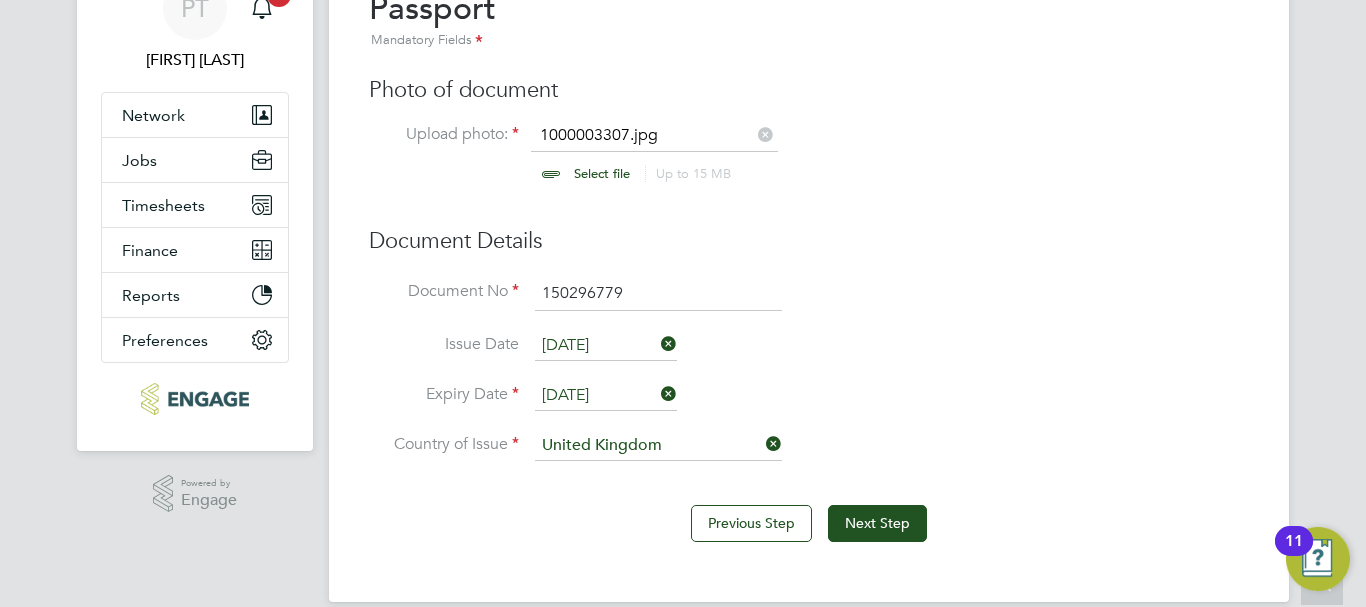 click 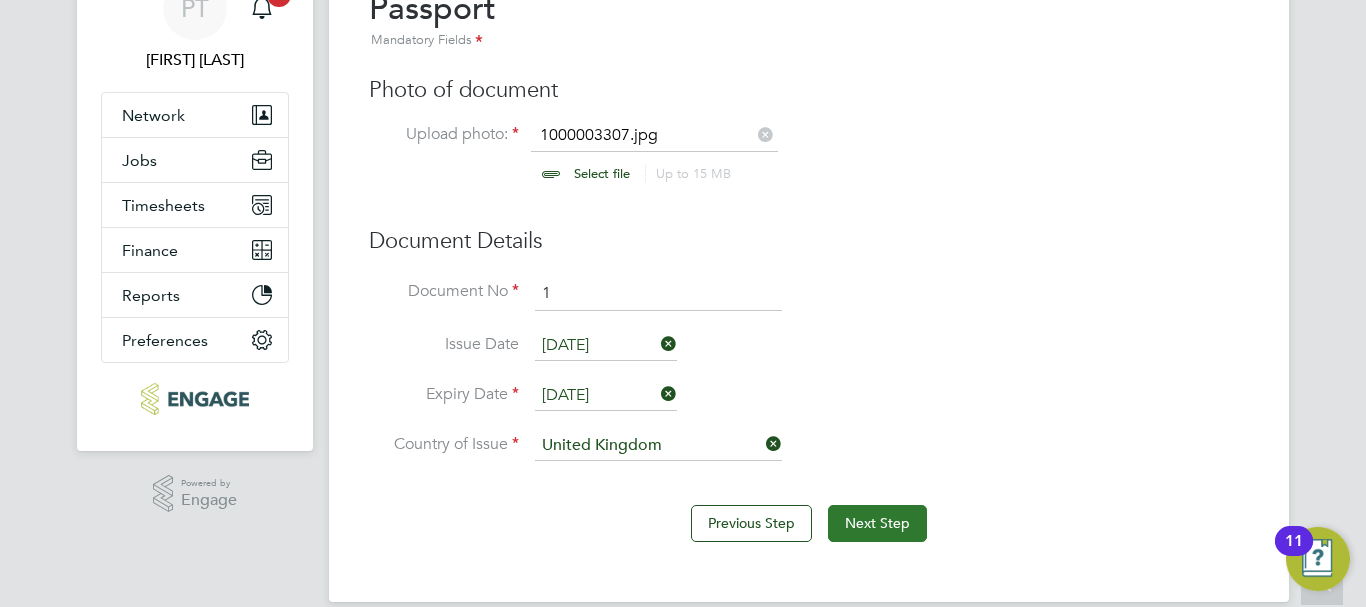 type on "1" 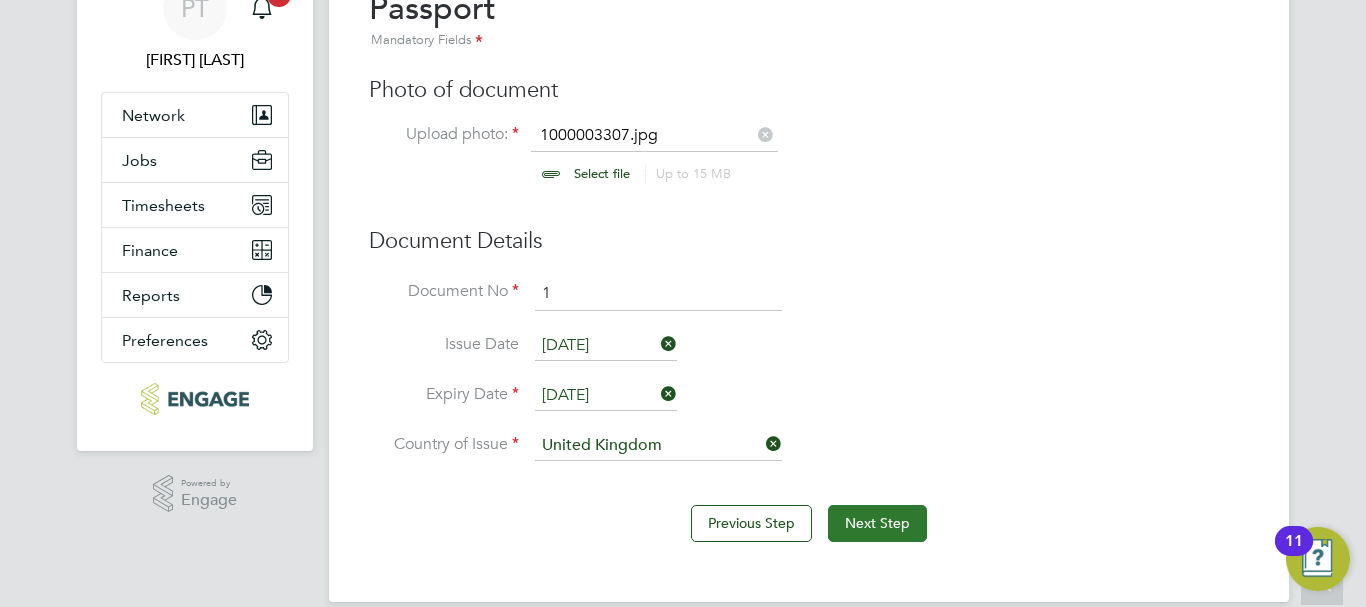 click on "Next Step" 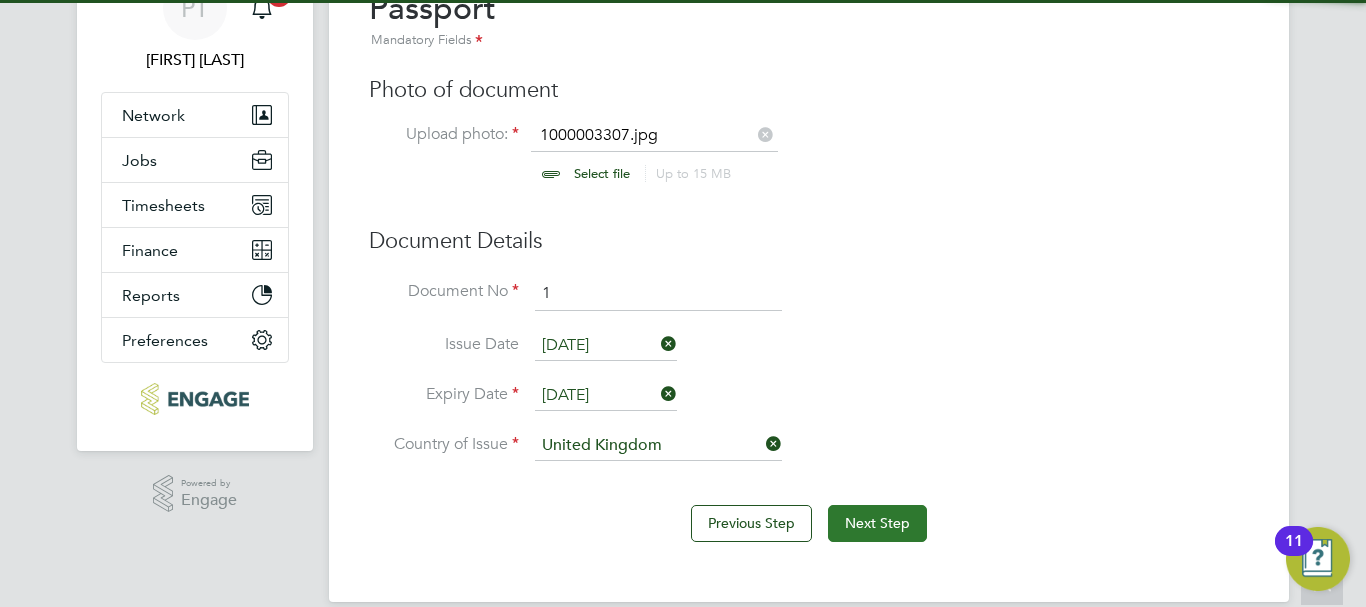 scroll, scrollTop: 30, scrollLeft: 0, axis: vertical 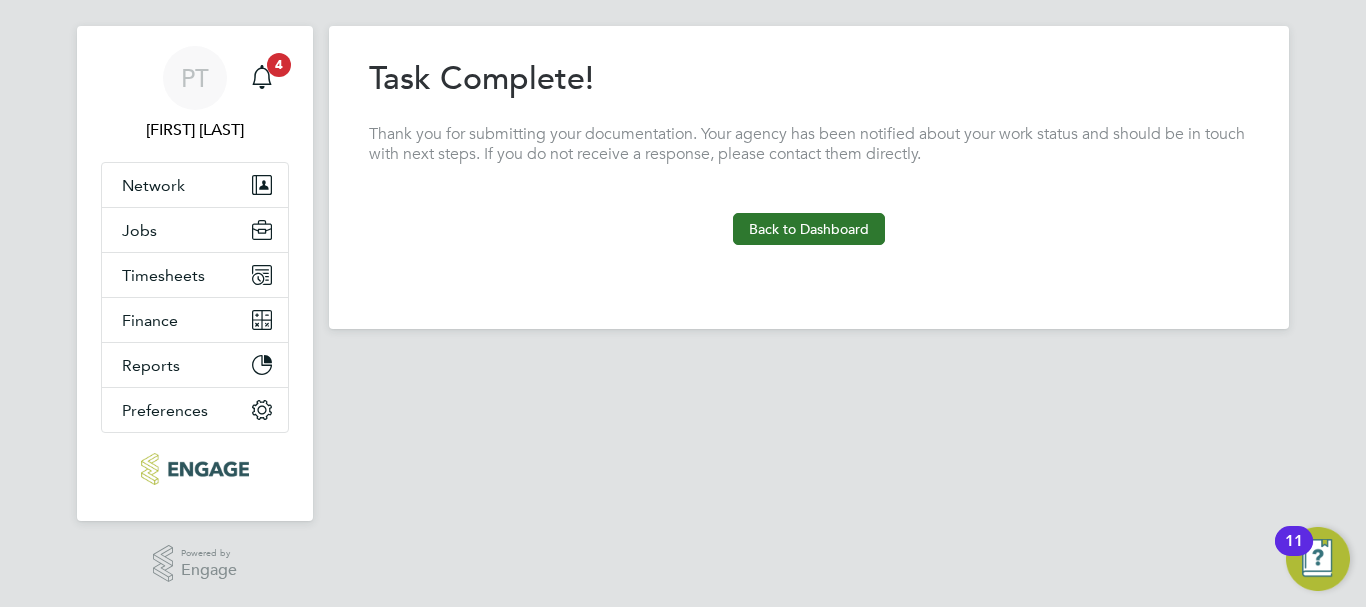 click on "Back to Dashboard" at bounding box center (809, 229) 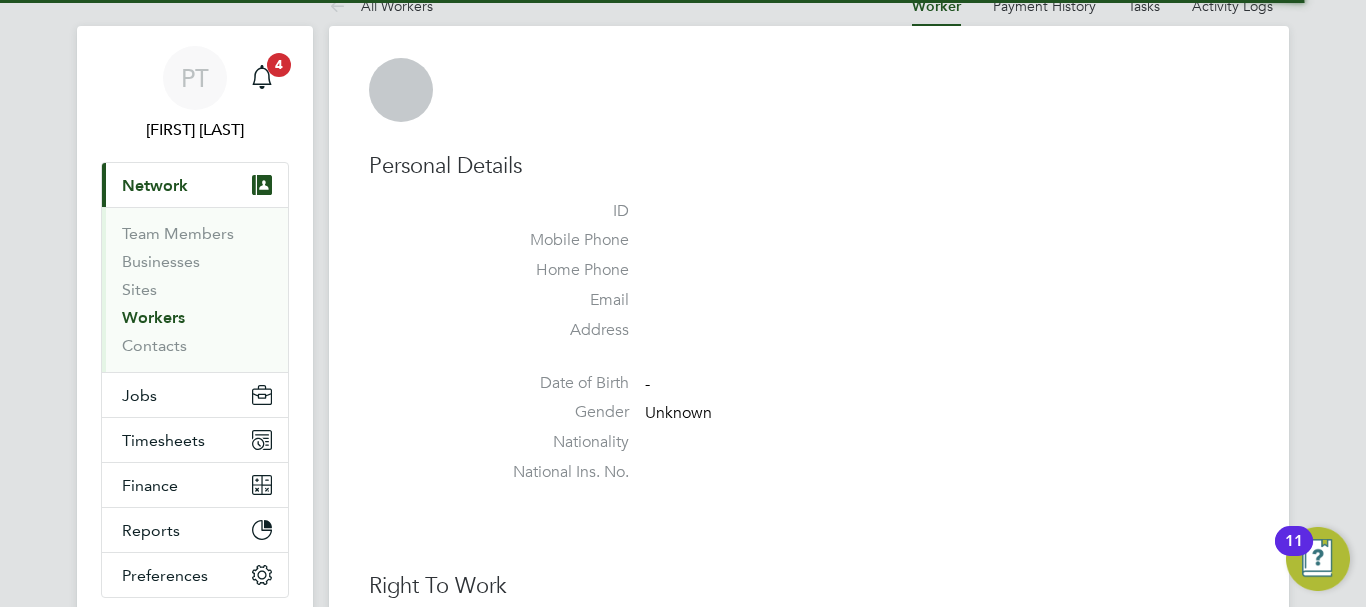 scroll, scrollTop: 0, scrollLeft: 0, axis: both 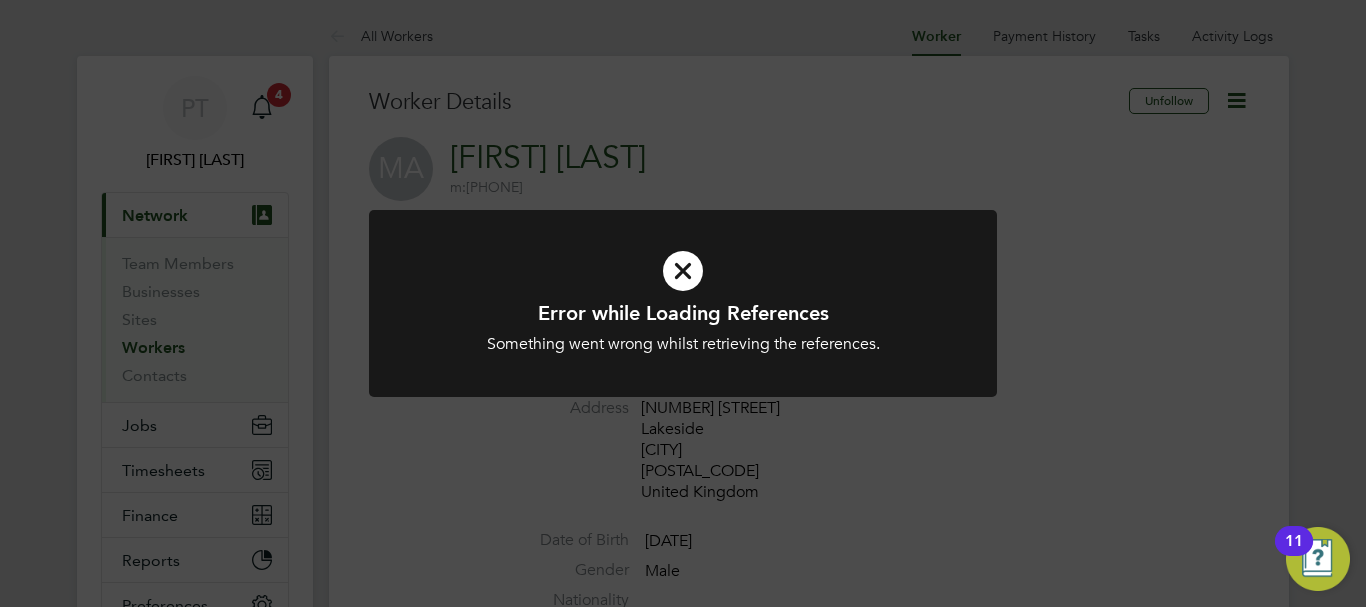 click at bounding box center [683, 271] 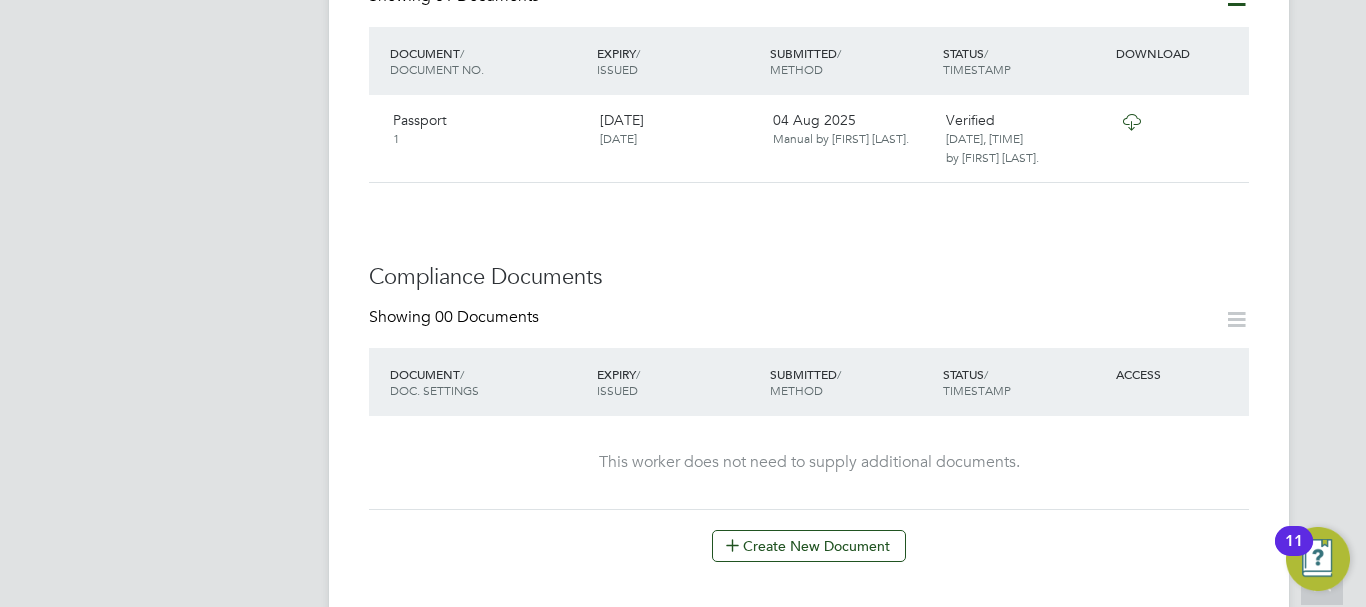 scroll, scrollTop: 900, scrollLeft: 0, axis: vertical 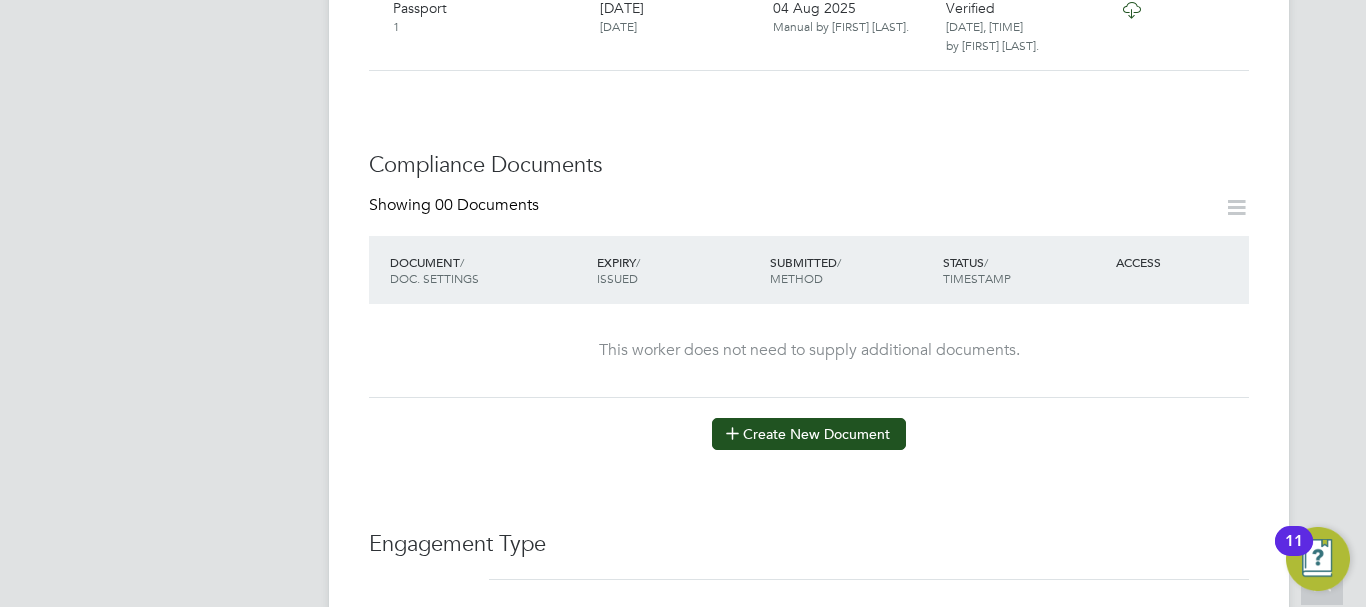 click on "Create New Document" 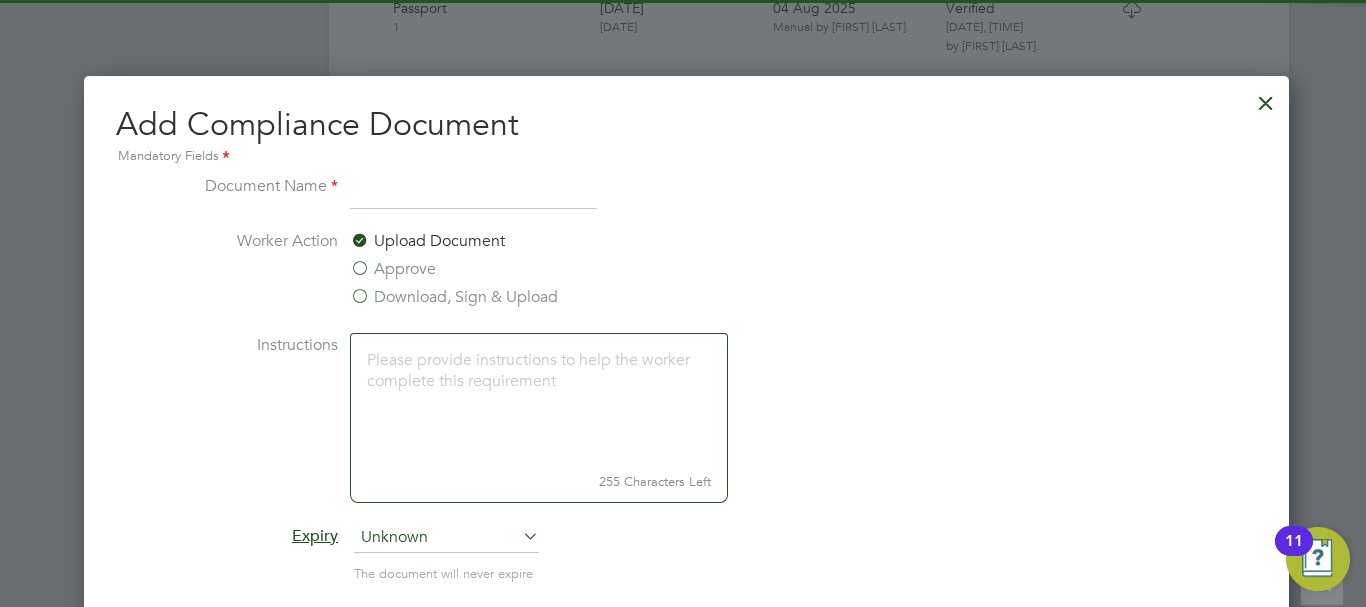 scroll, scrollTop: 1050, scrollLeft: 1210, axis: both 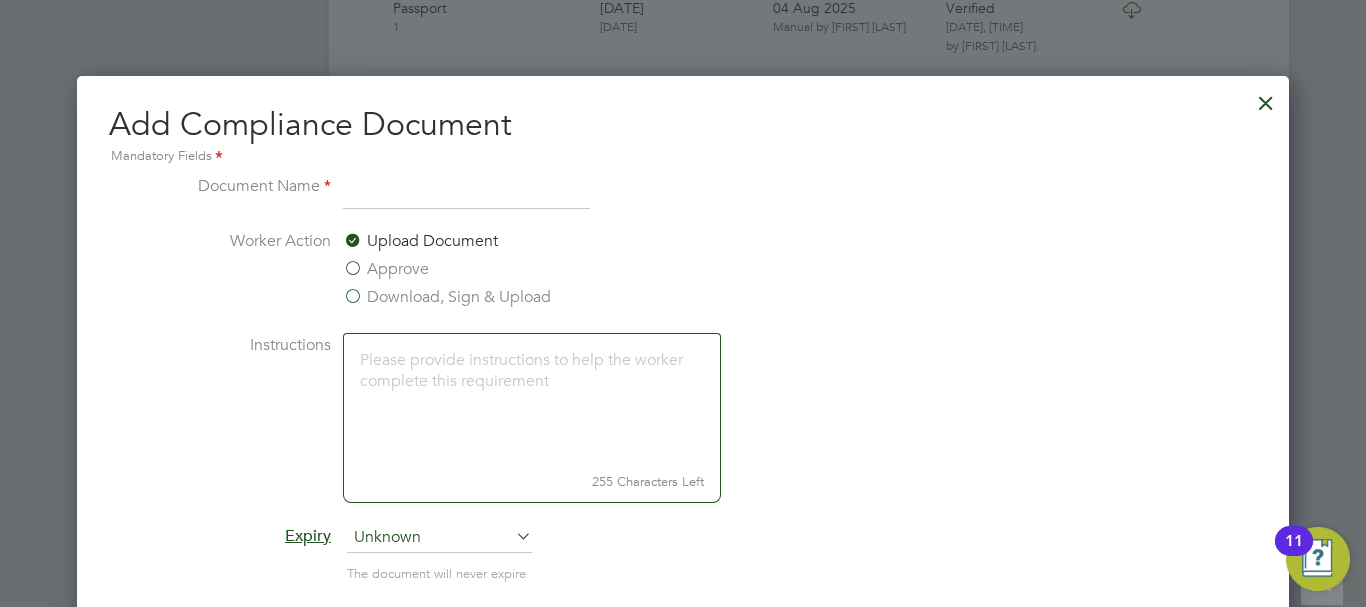 type on "2" 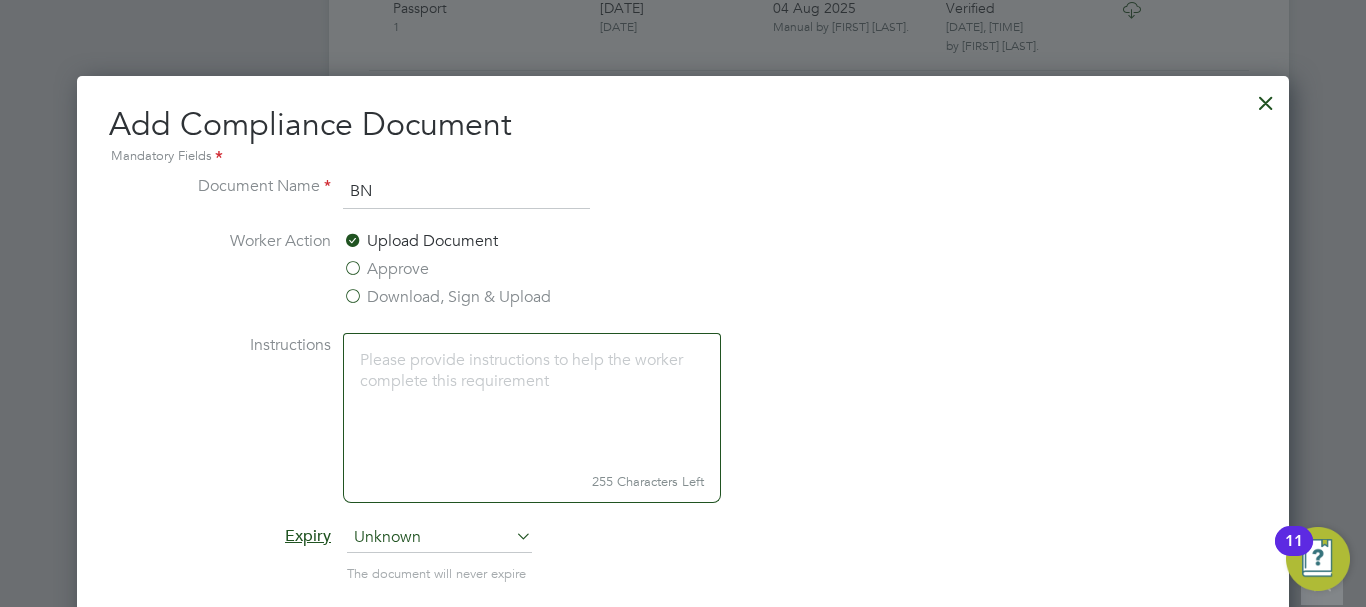 type on "B" 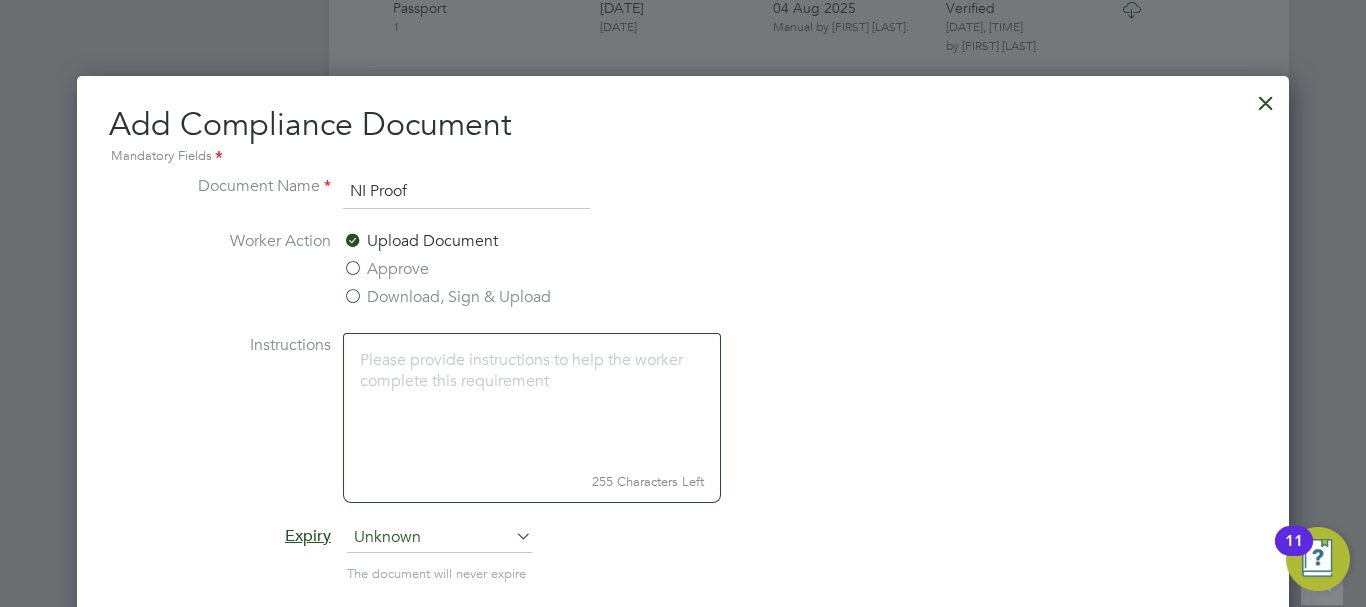 type on "NI Proof" 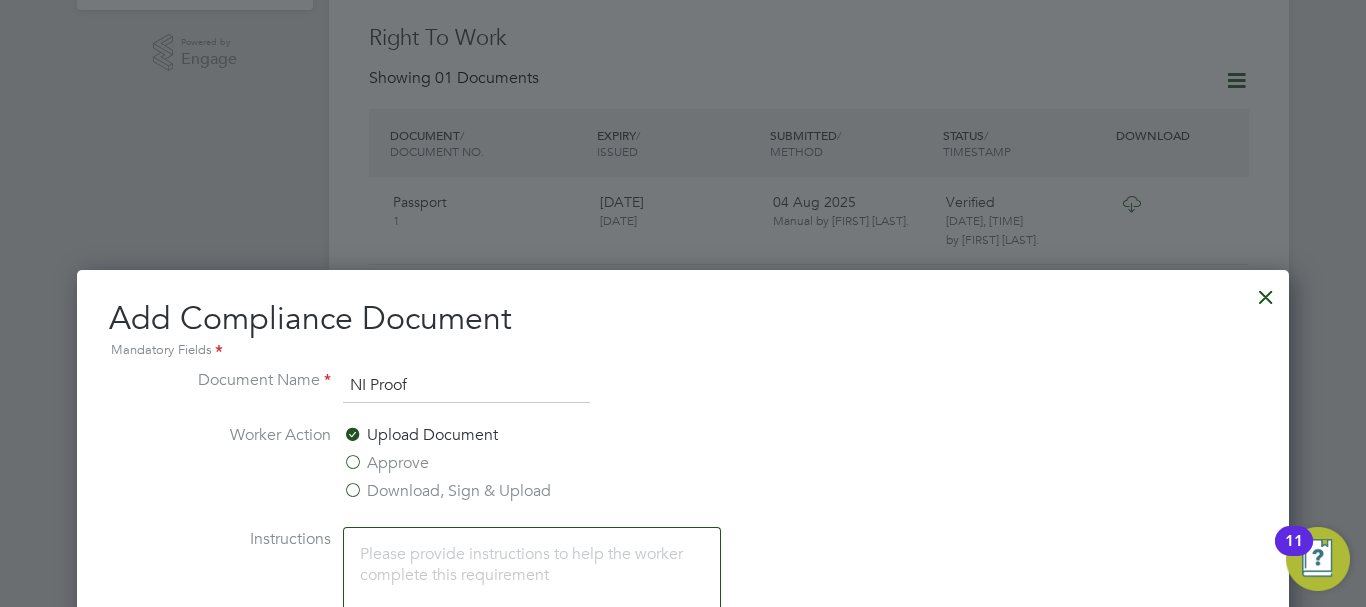 scroll, scrollTop: 800, scrollLeft: 0, axis: vertical 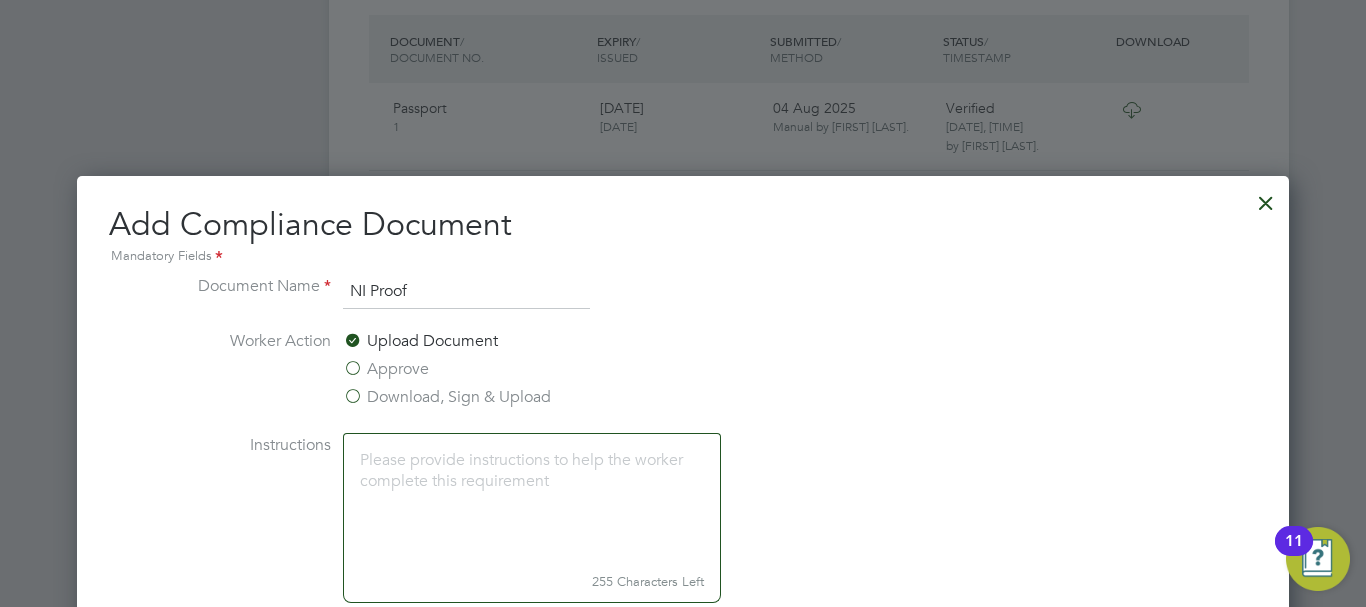 click at bounding box center [1266, 198] 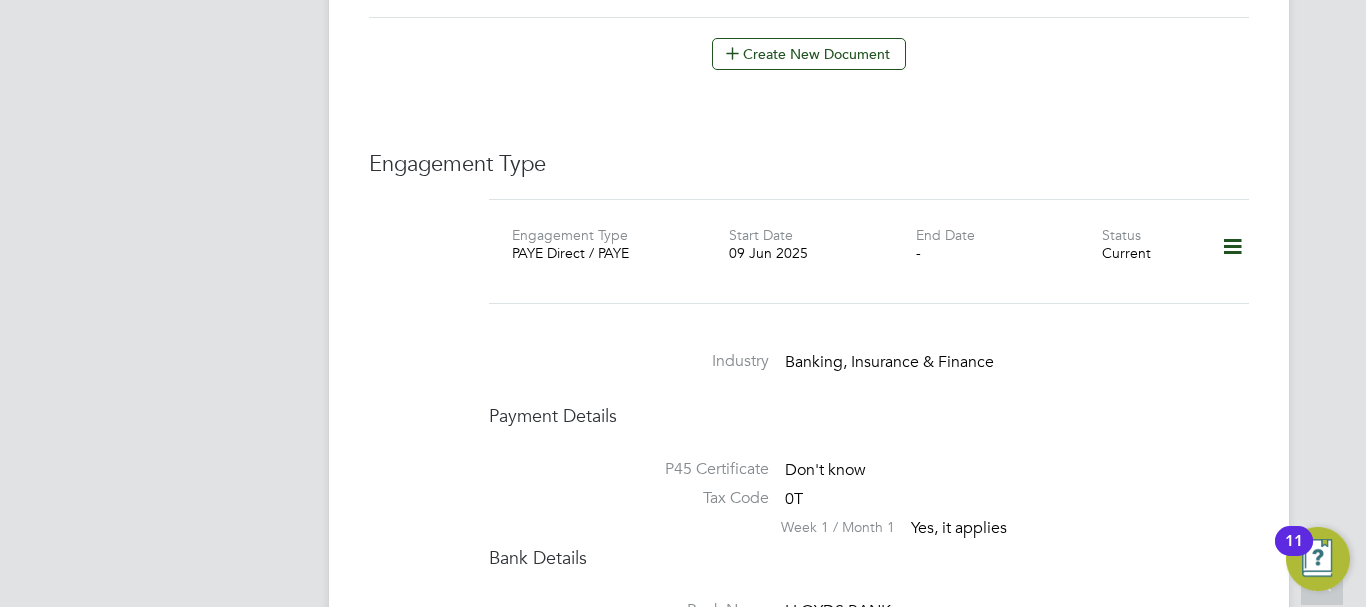 scroll, scrollTop: 1400, scrollLeft: 0, axis: vertical 